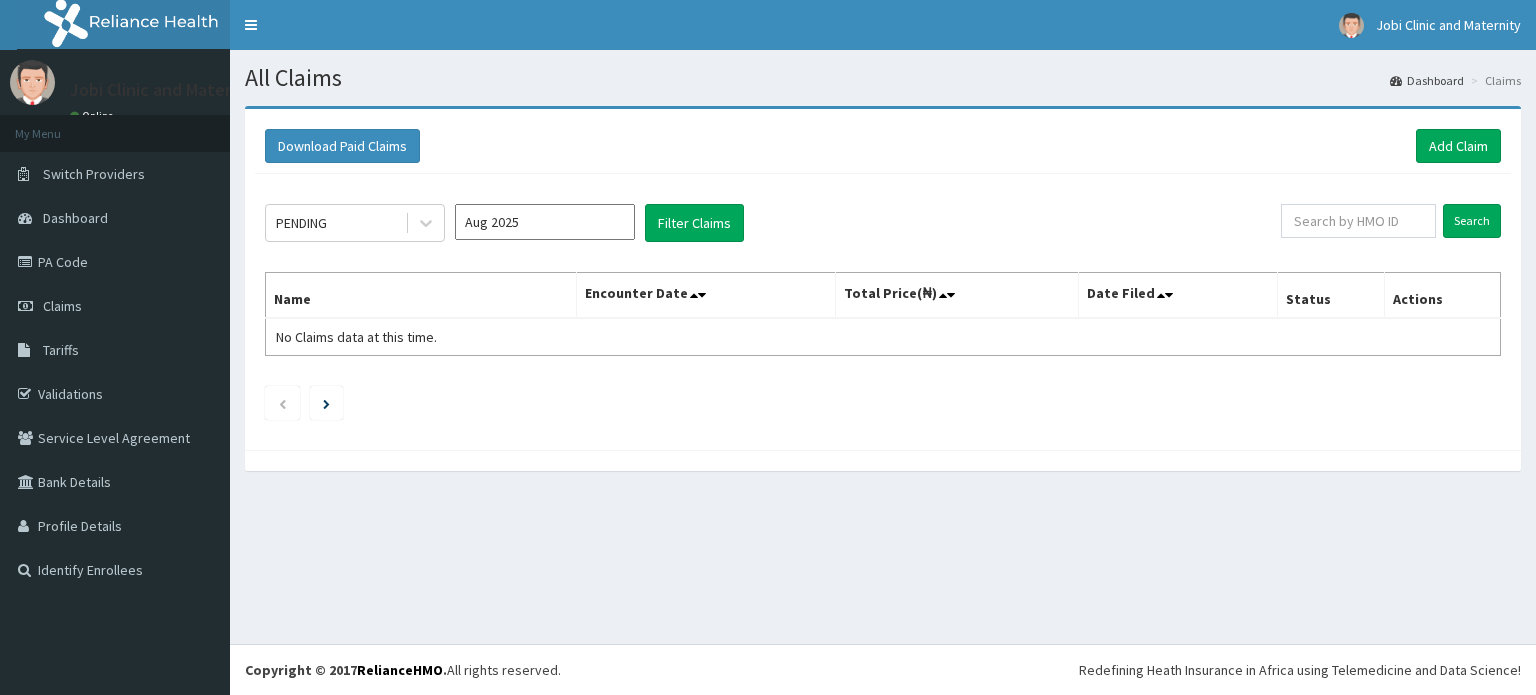 scroll, scrollTop: 0, scrollLeft: 0, axis: both 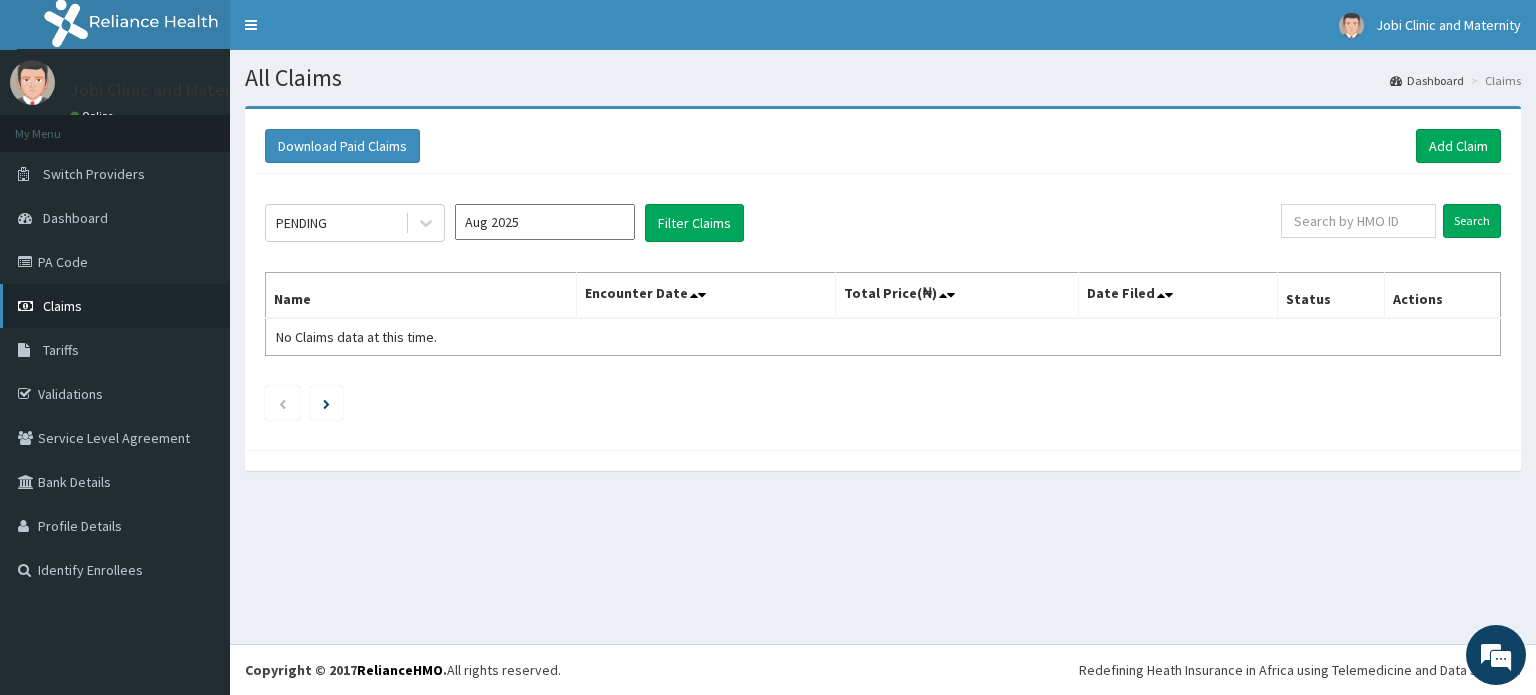 click on "Claims" at bounding box center (62, 306) 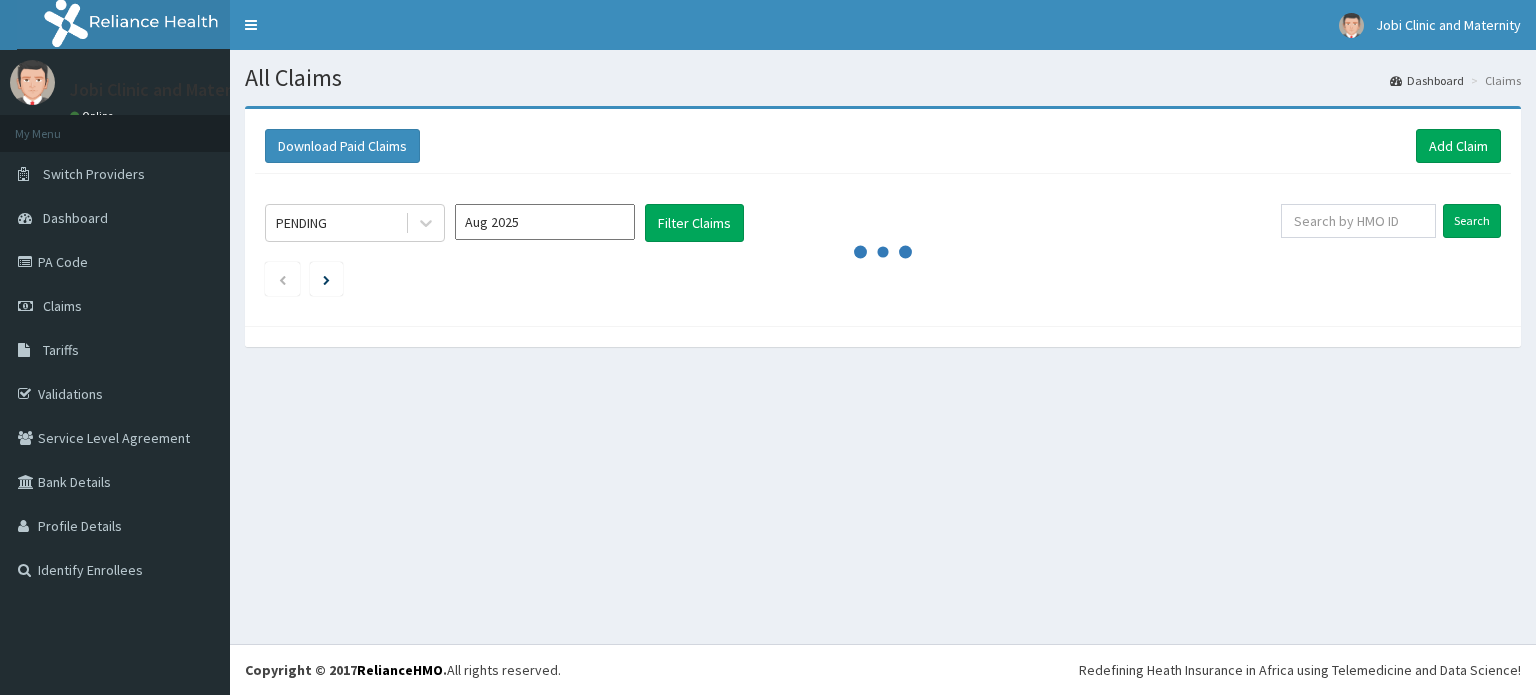 scroll, scrollTop: 0, scrollLeft: 0, axis: both 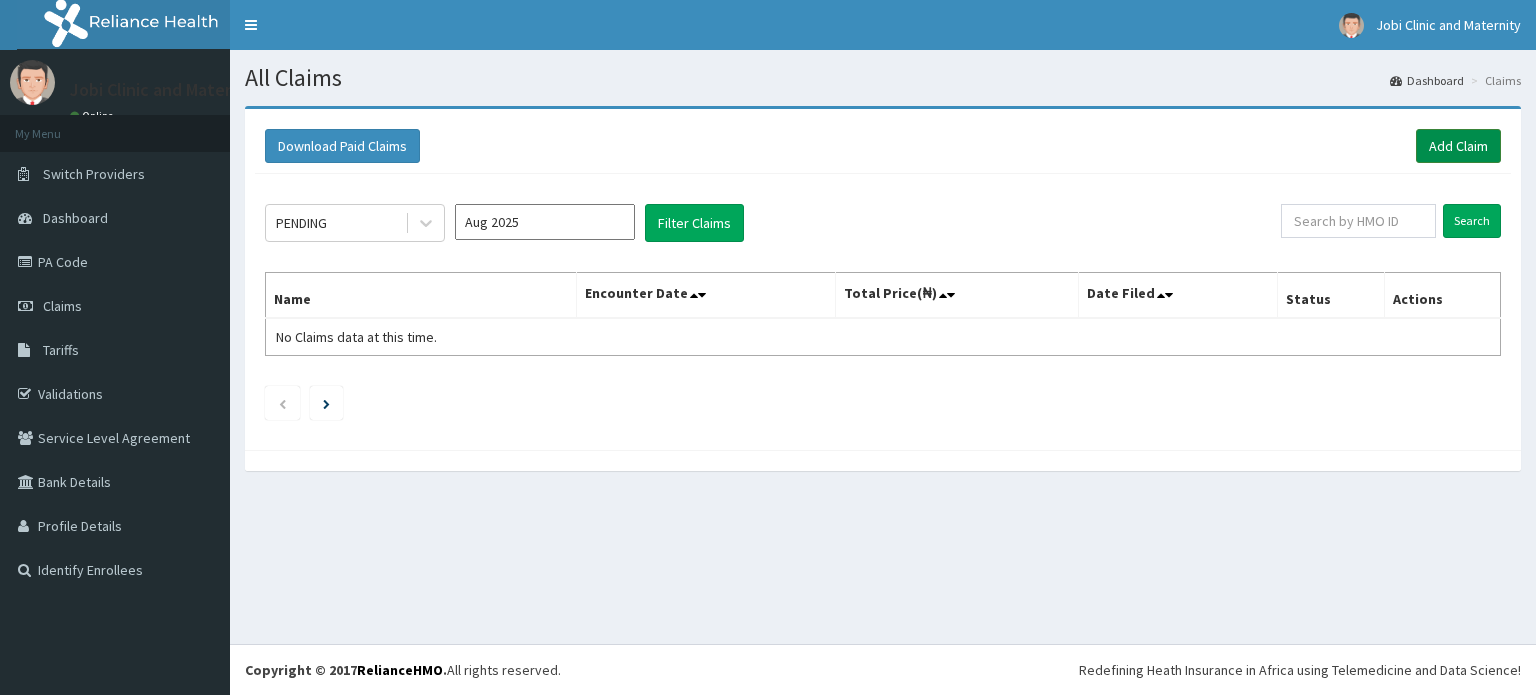 click on "Add Claim" at bounding box center [1458, 146] 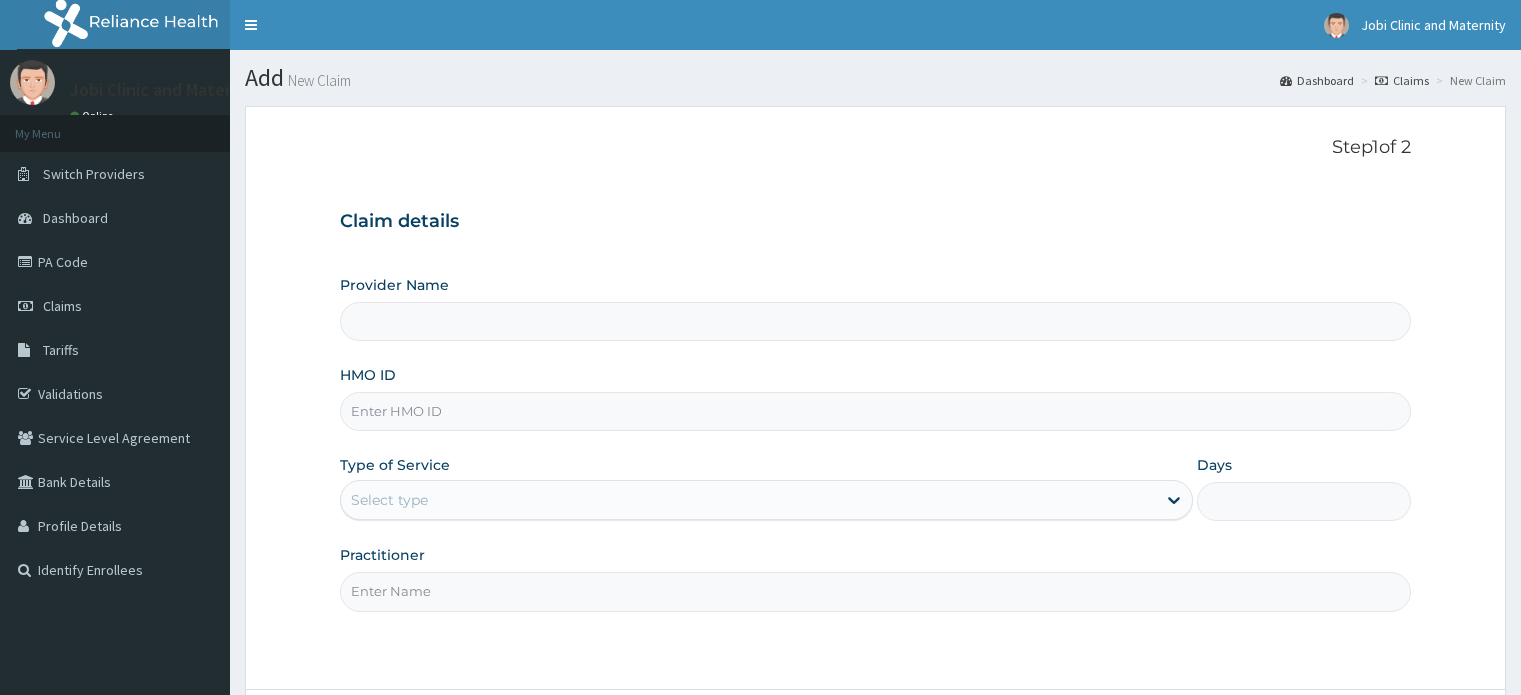 scroll, scrollTop: 0, scrollLeft: 0, axis: both 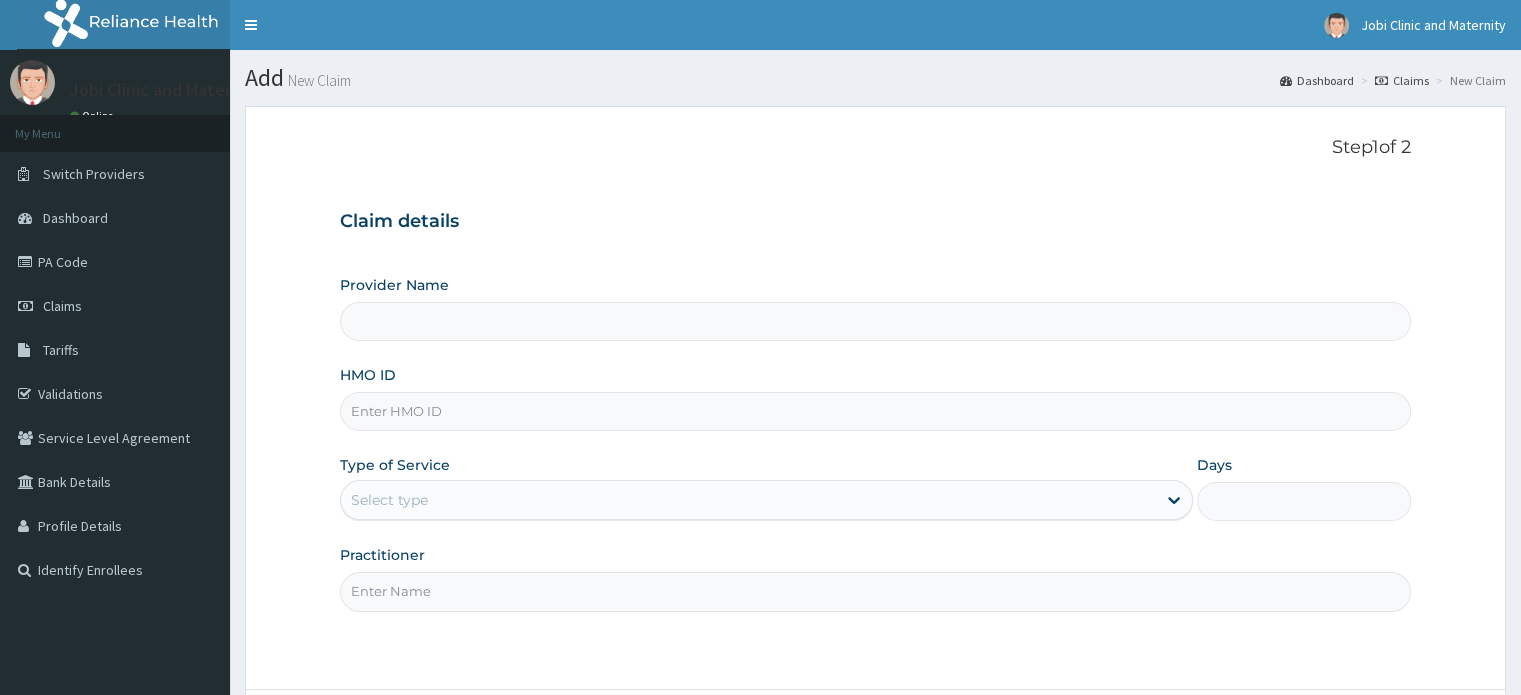 click on "HMO ID" at bounding box center (875, 411) 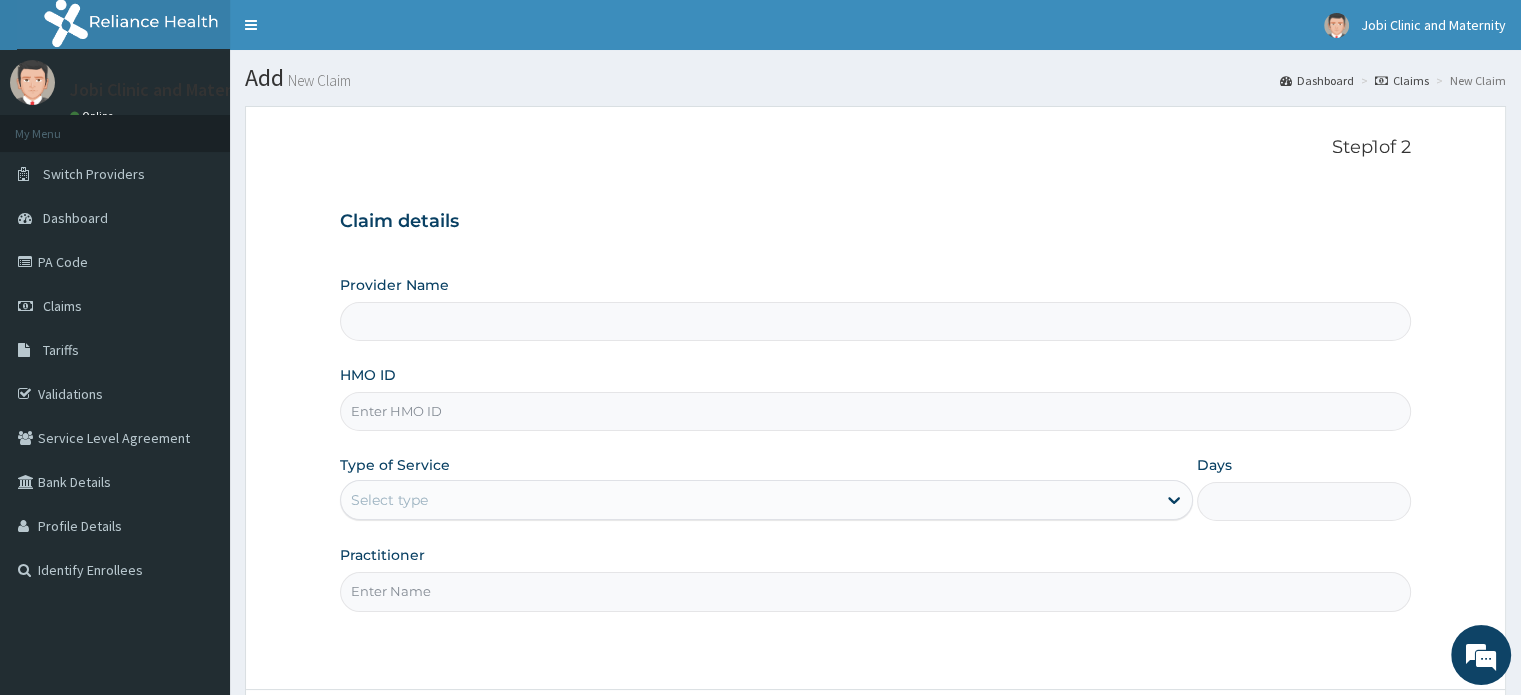 type on "Jobi Clinic and Maternity" 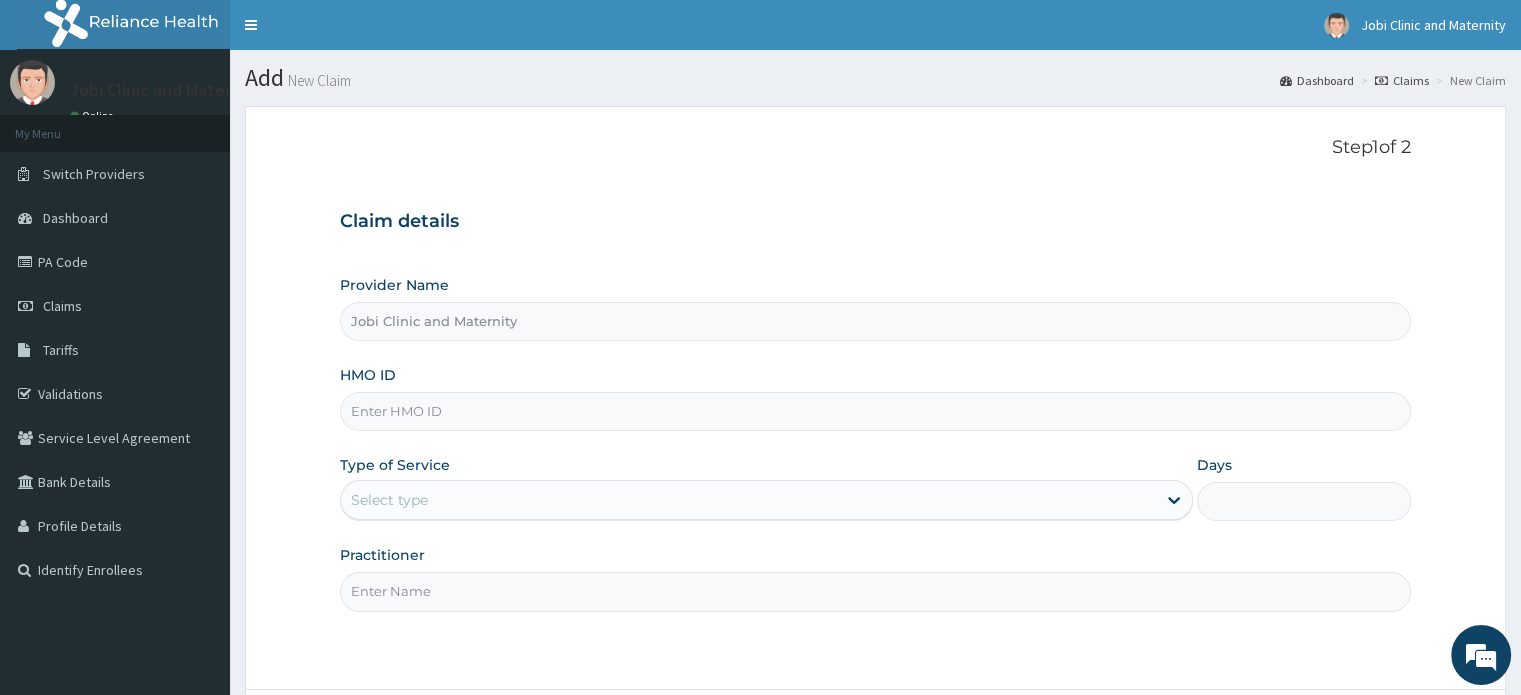 scroll, scrollTop: 0, scrollLeft: 0, axis: both 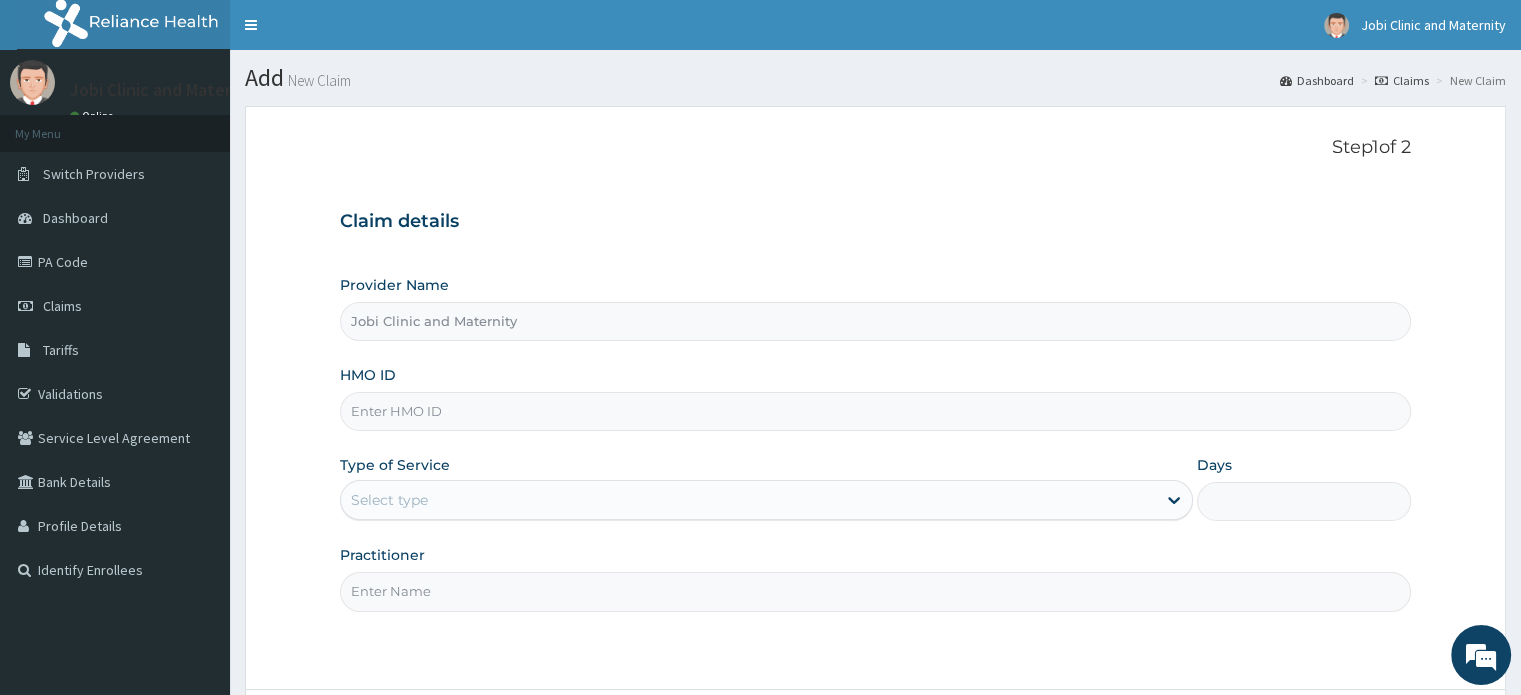 click on "HMO ID" at bounding box center [875, 411] 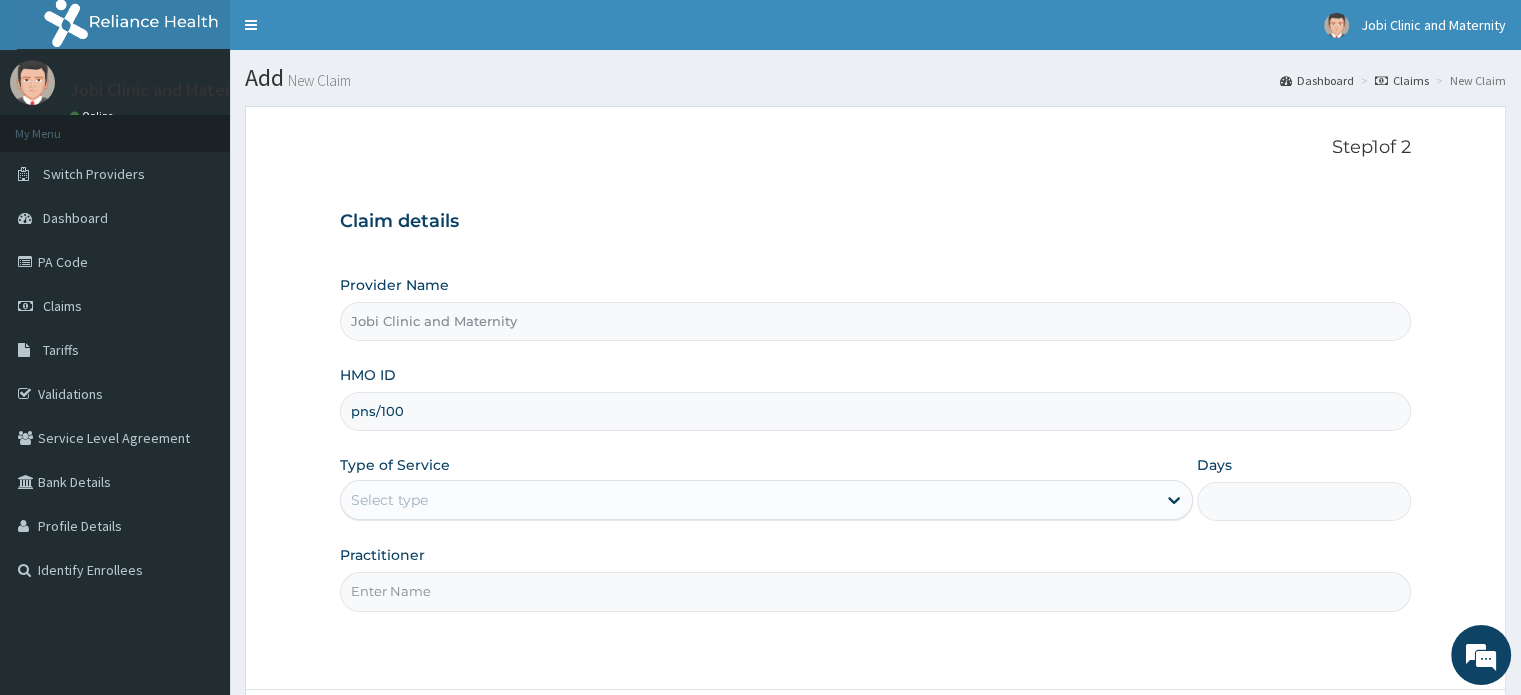 type on "pns/[NUMBER]/a" 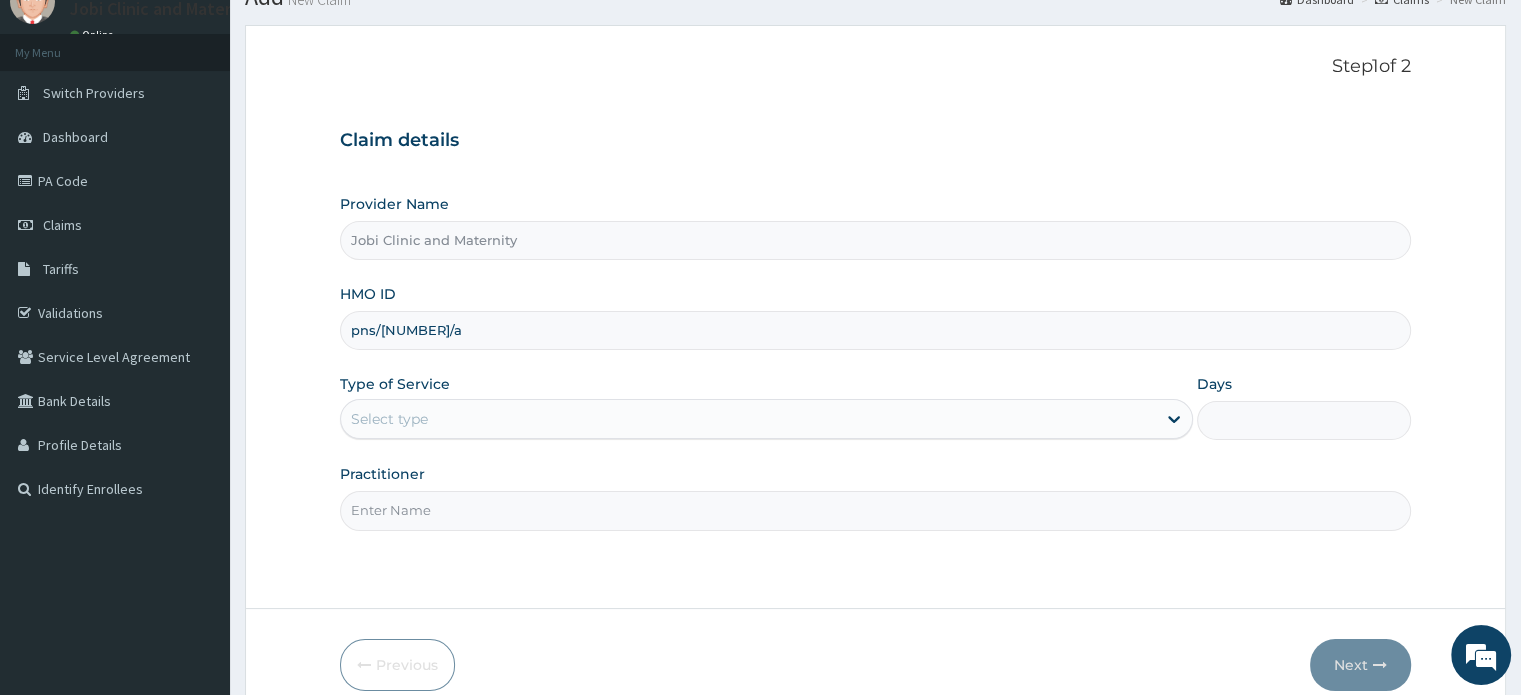 scroll, scrollTop: 84, scrollLeft: 0, axis: vertical 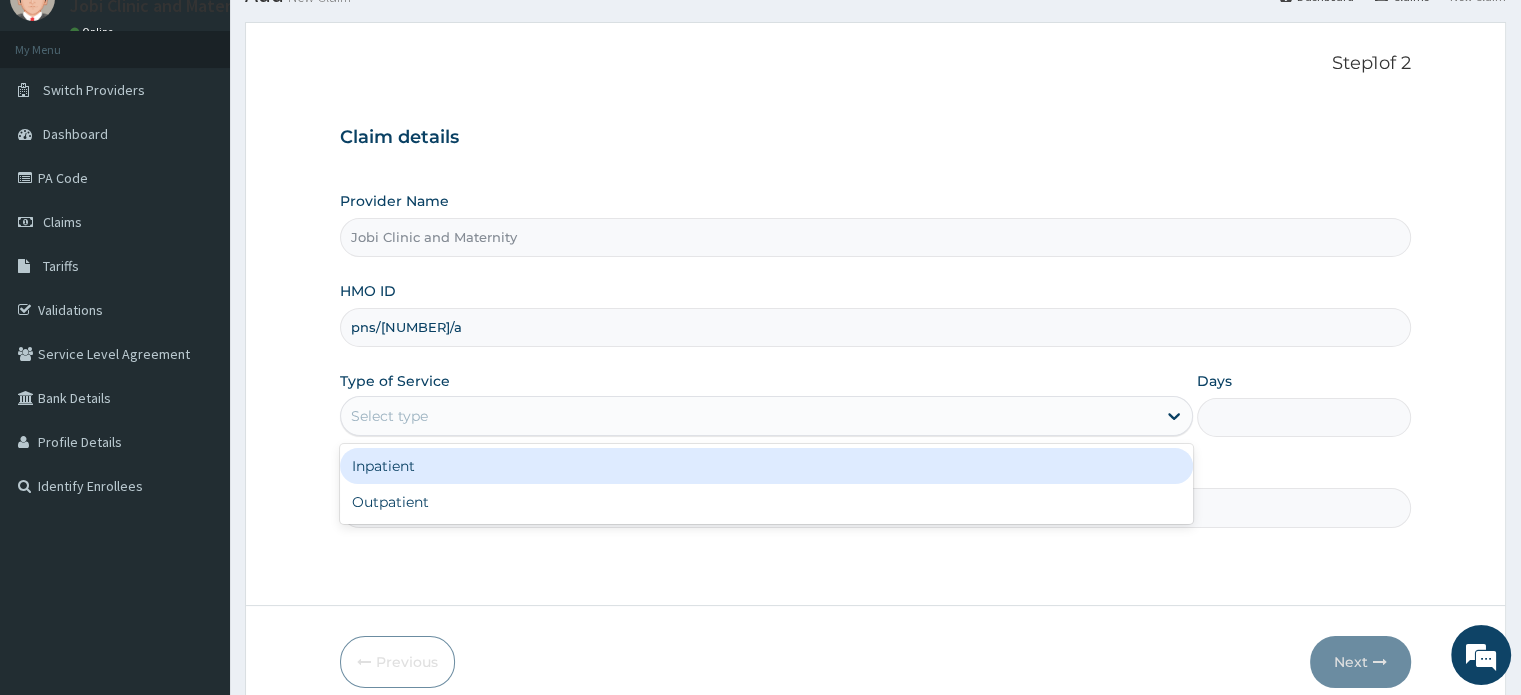 click on "Select type" at bounding box center [748, 416] 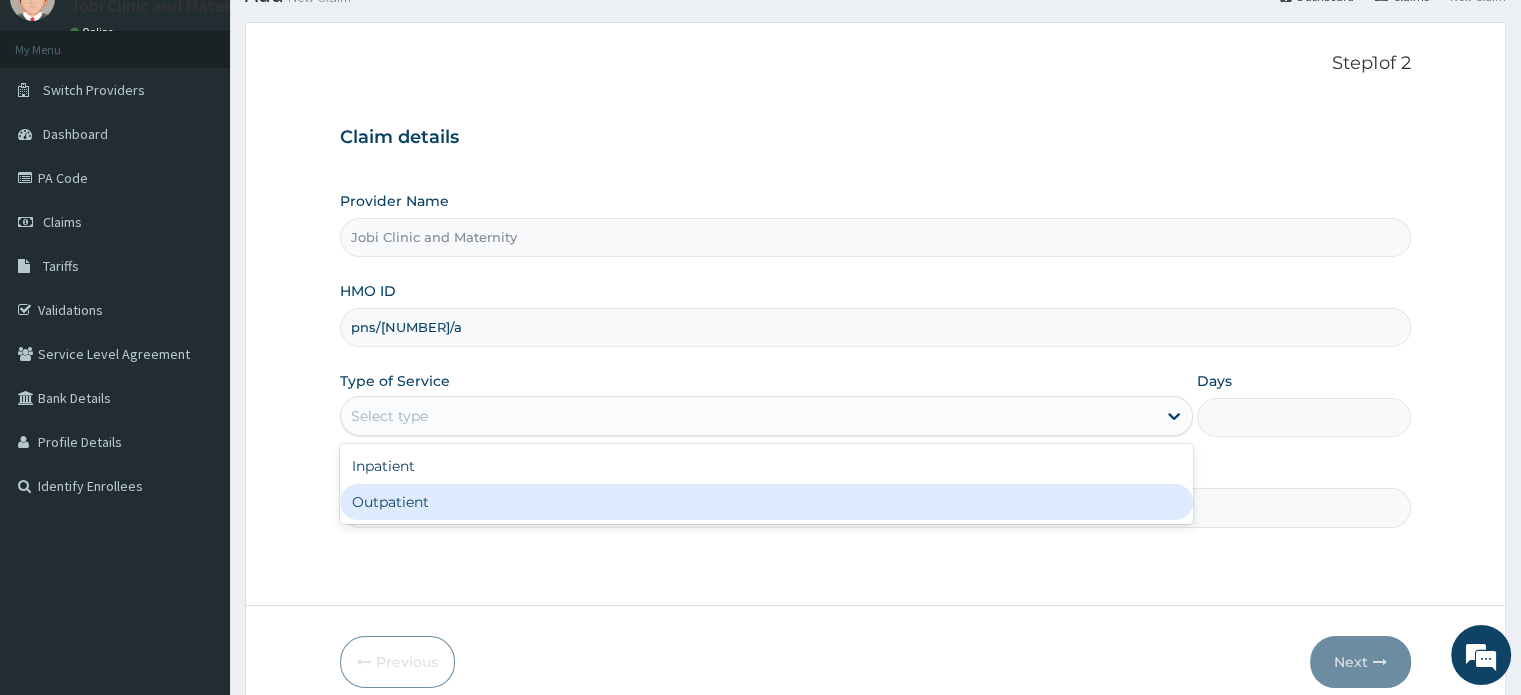 click on "Outpatient" at bounding box center (766, 502) 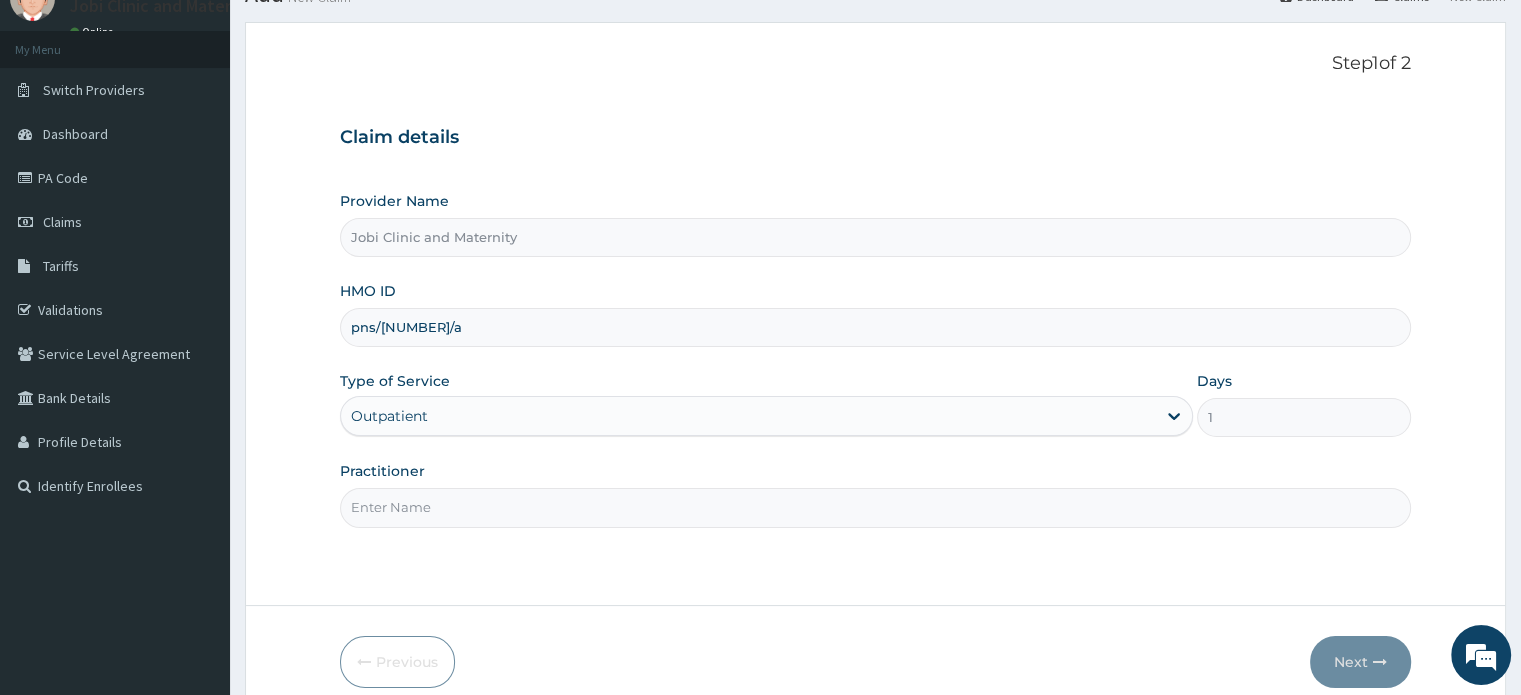 scroll, scrollTop: 148, scrollLeft: 0, axis: vertical 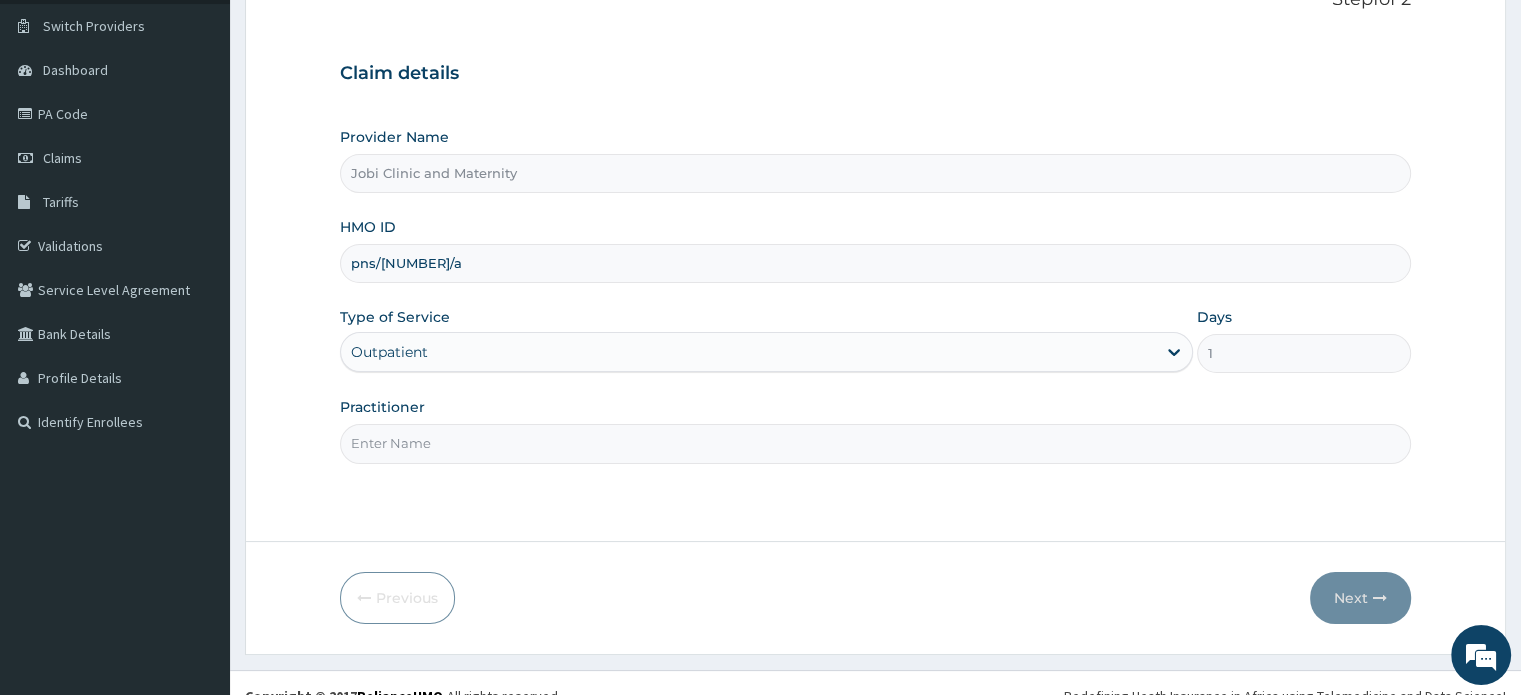 click on "Practitioner" at bounding box center [875, 443] 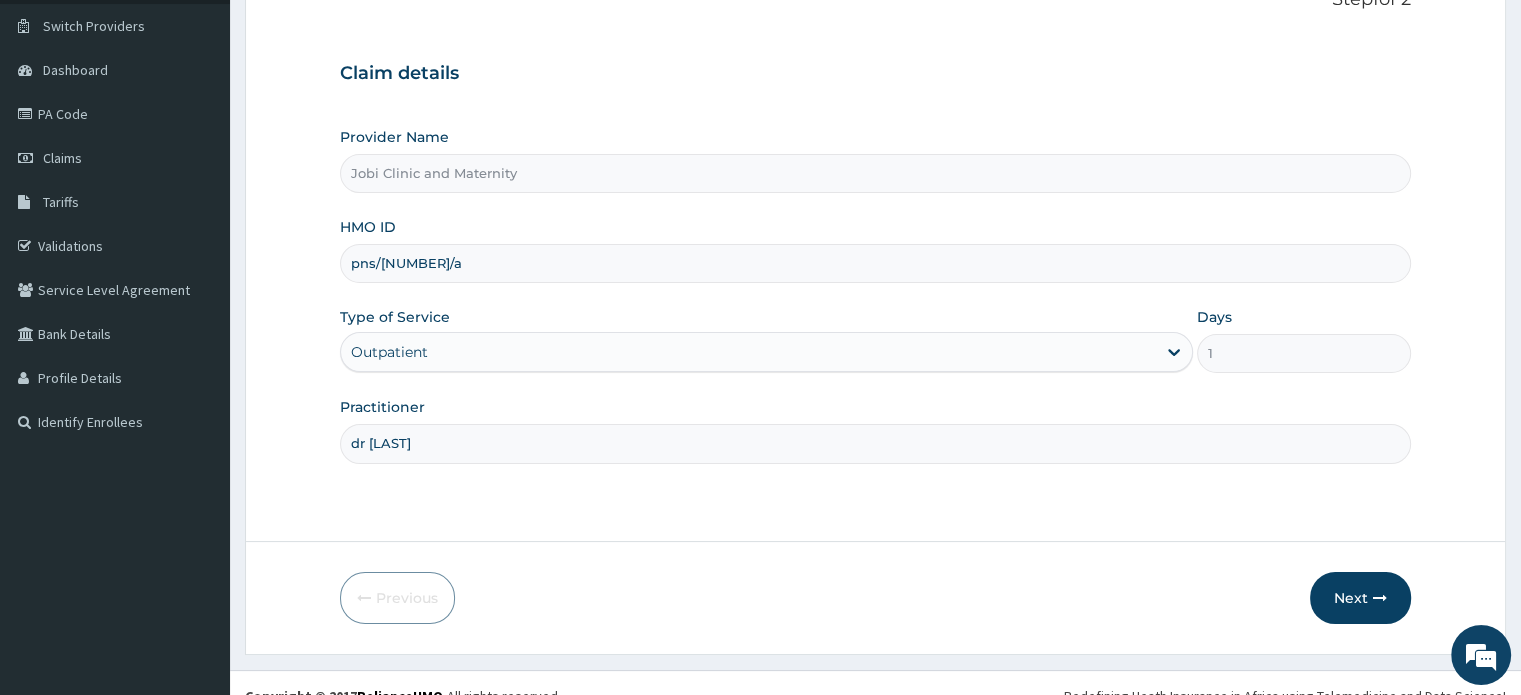 scroll, scrollTop: 172, scrollLeft: 0, axis: vertical 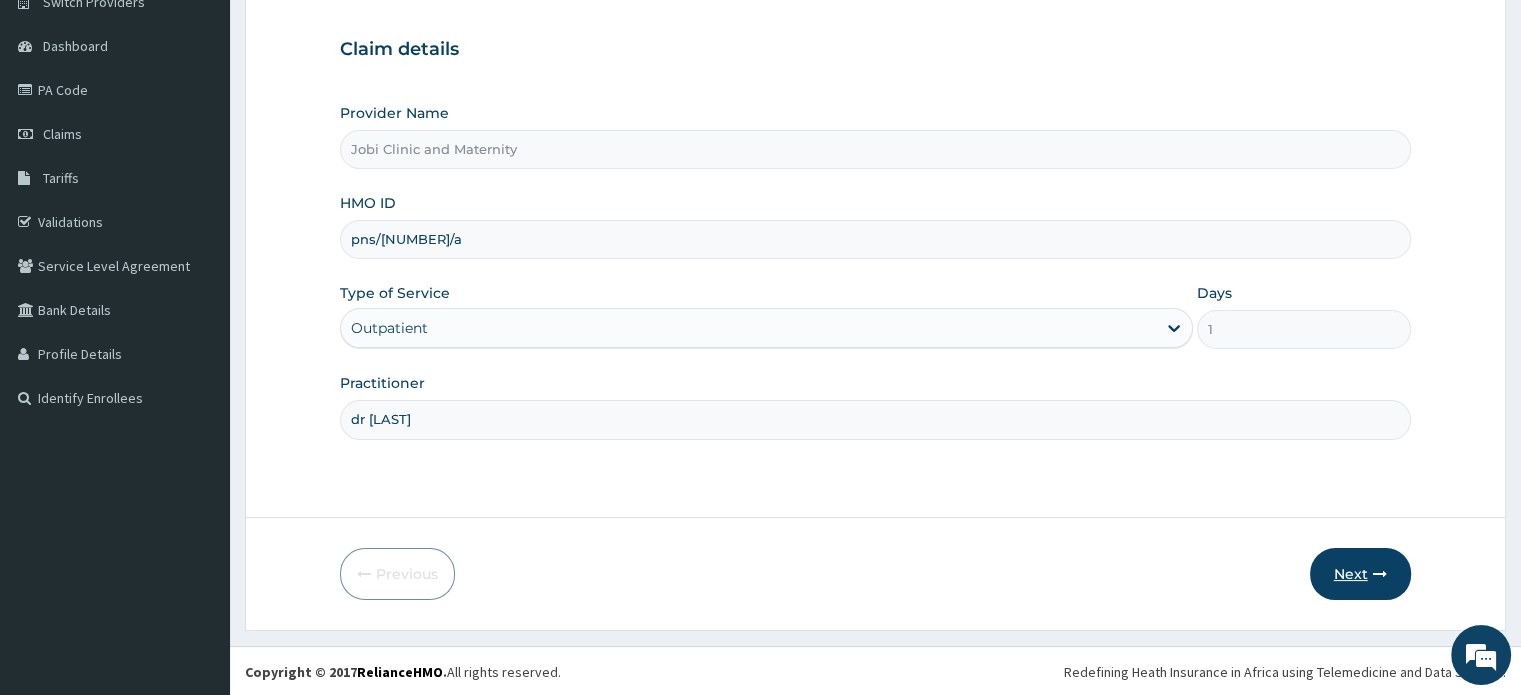 type on "dr [LAST]" 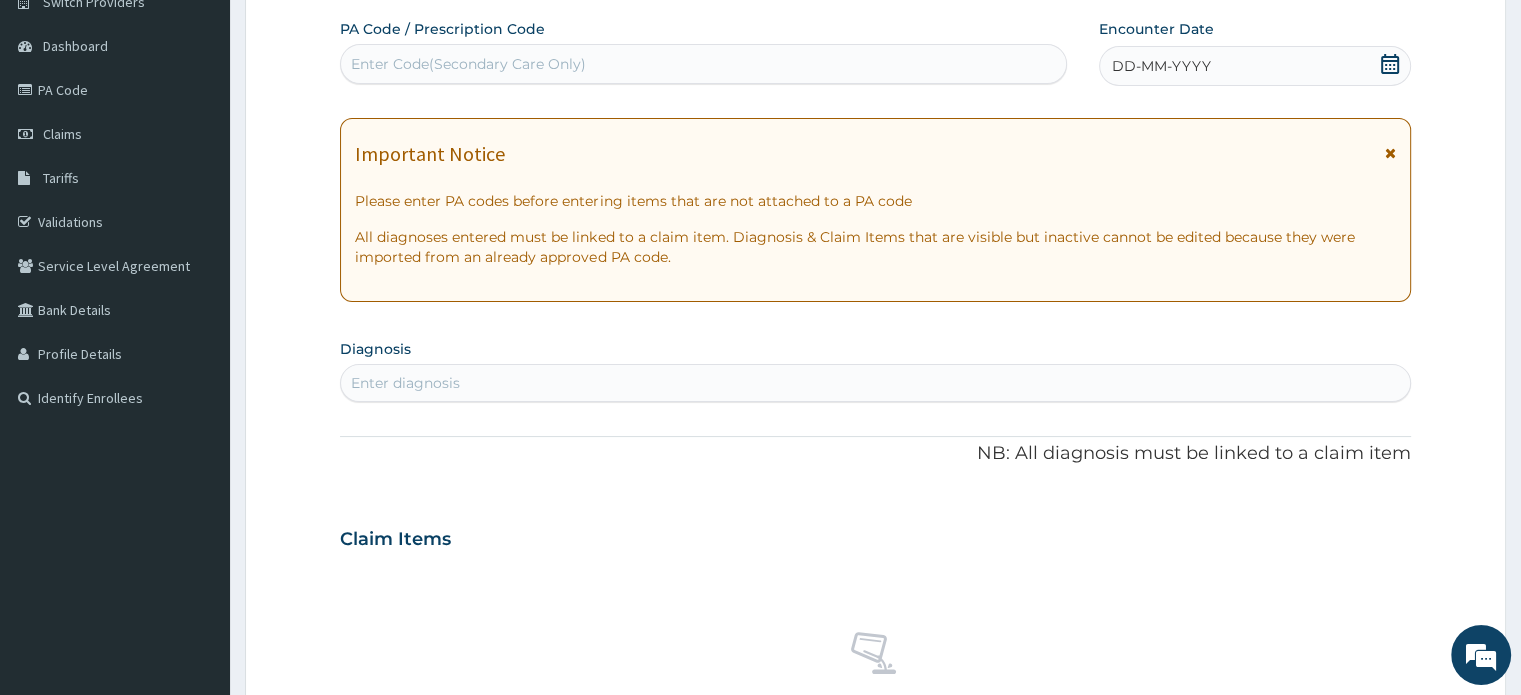 click on "Enter diagnosis" at bounding box center (405, 383) 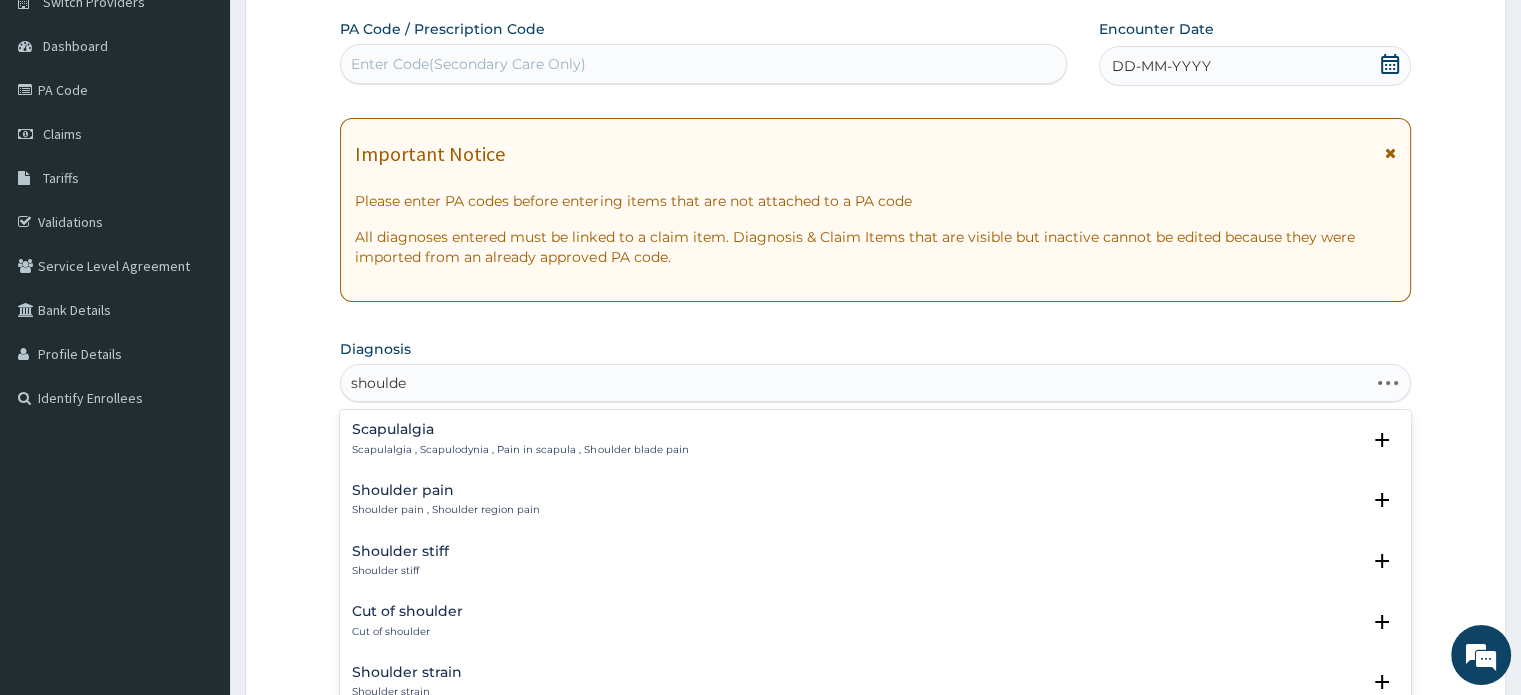type on "shoulder" 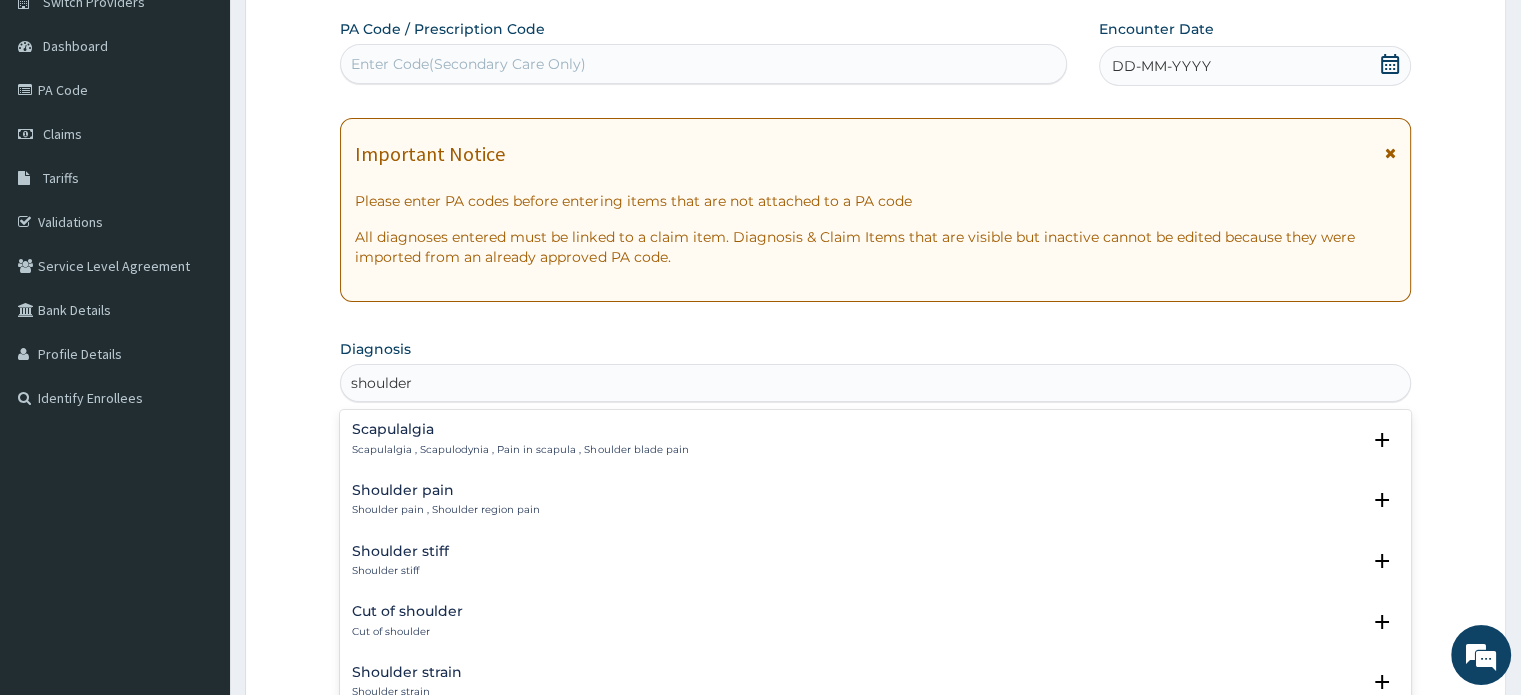 click on "Shoulder pain , Shoulder region pain" at bounding box center (446, 510) 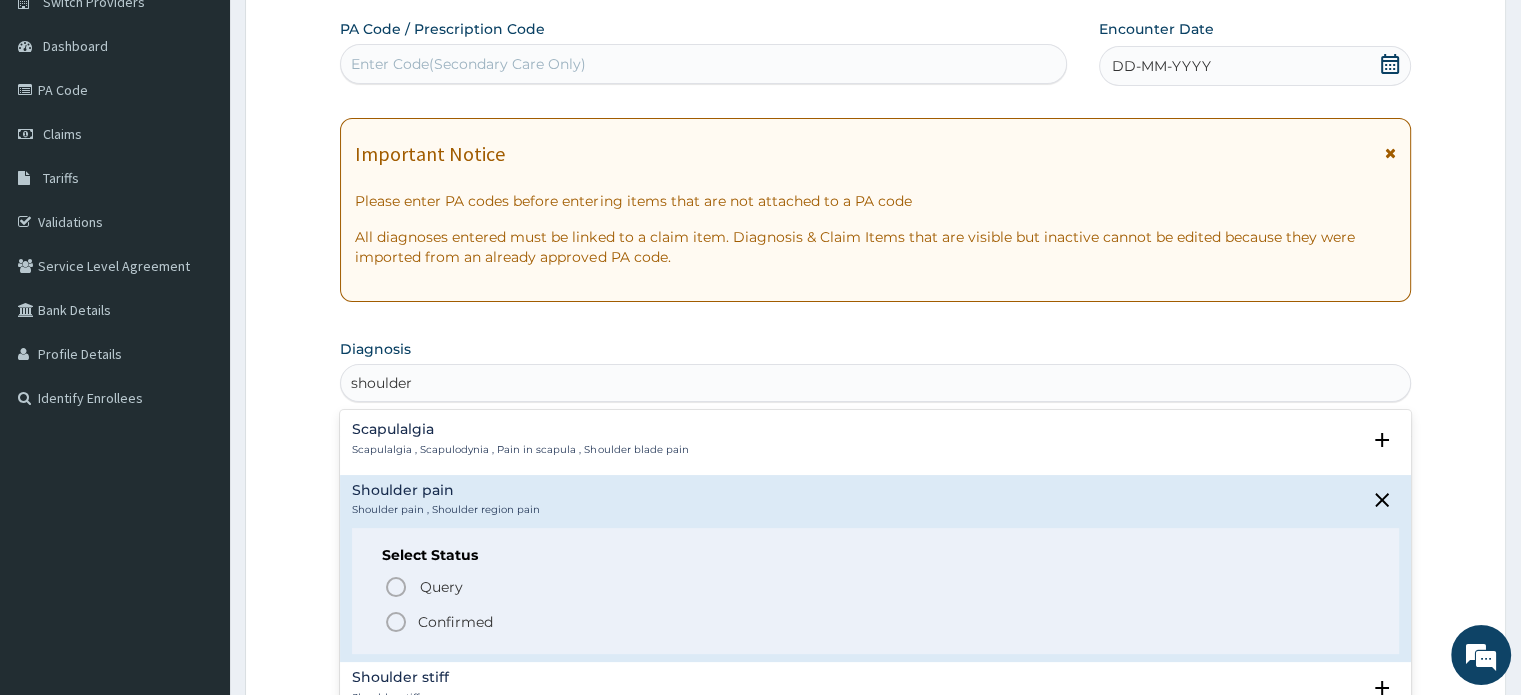 click 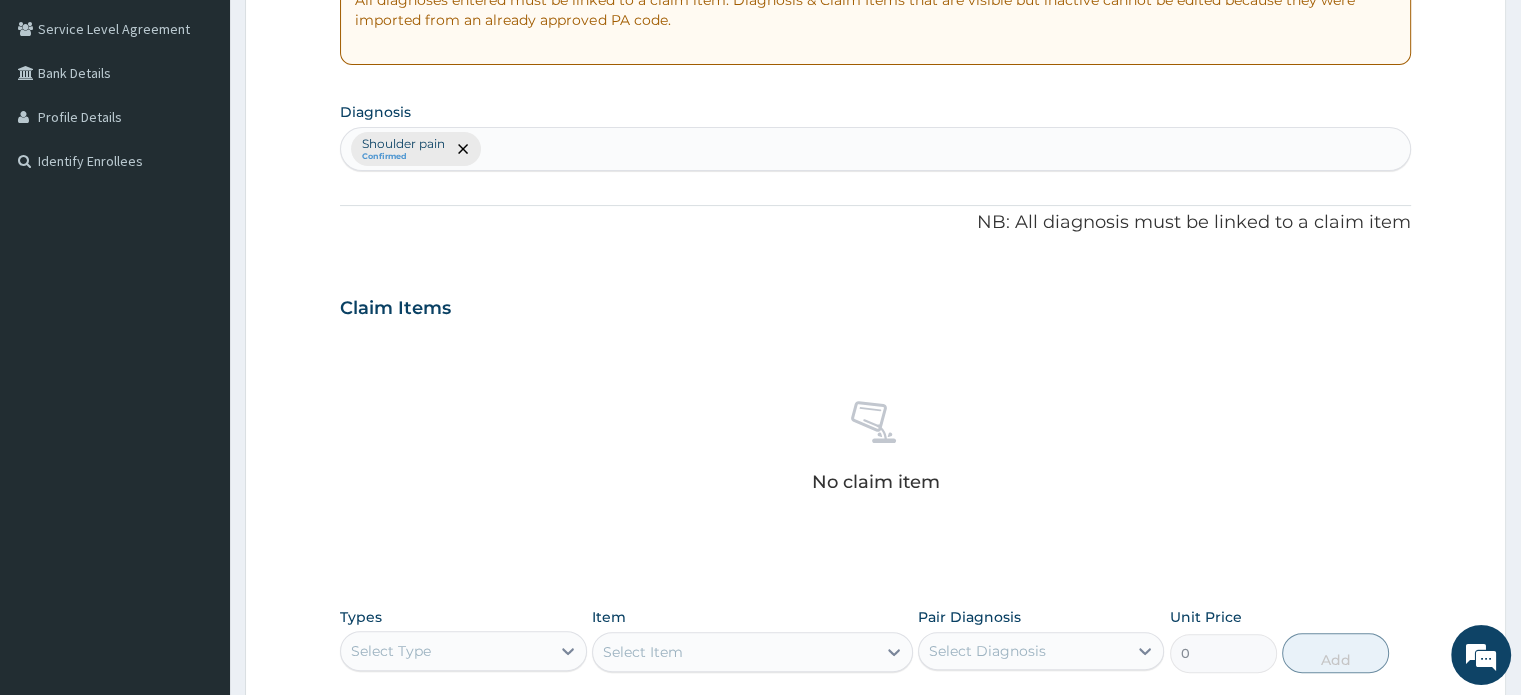 scroll, scrollTop: 412, scrollLeft: 0, axis: vertical 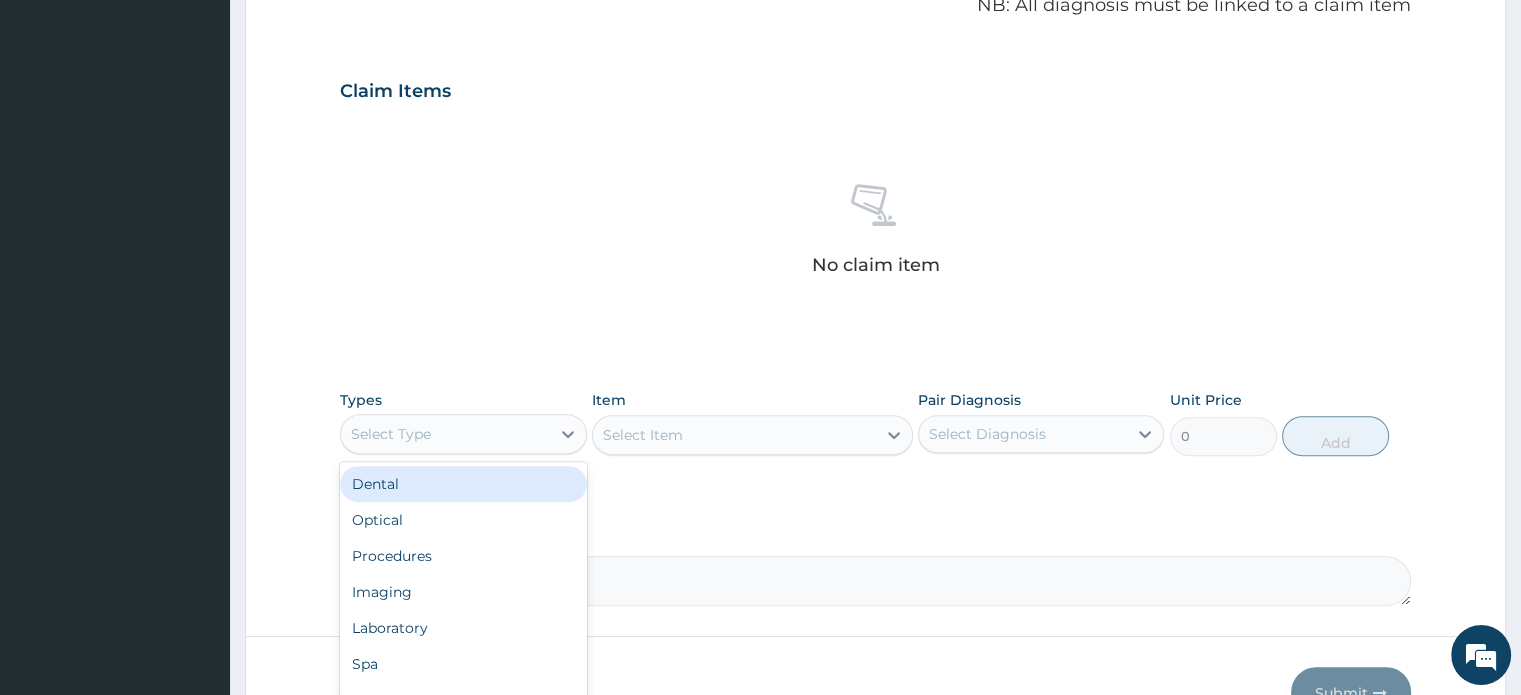 click on "Select Type" at bounding box center [391, 434] 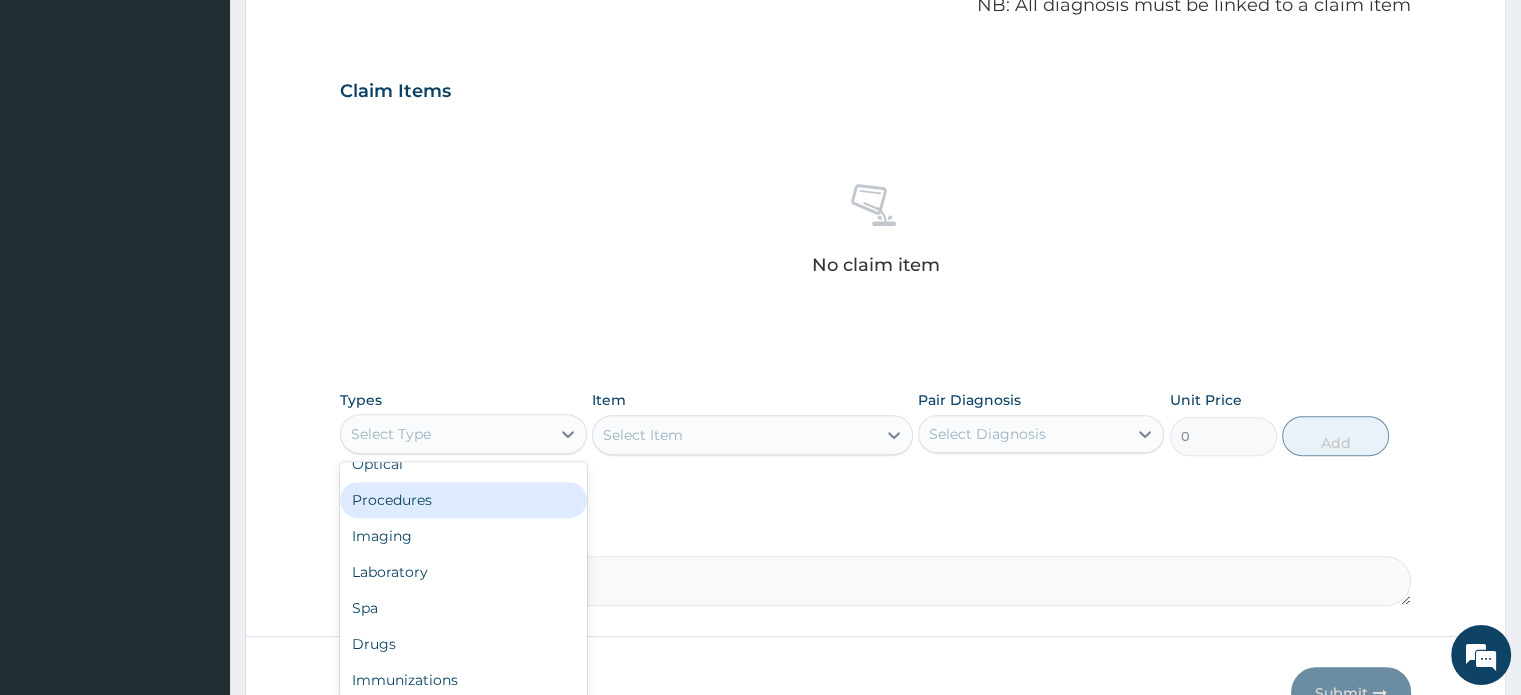 scroll, scrollTop: 68, scrollLeft: 0, axis: vertical 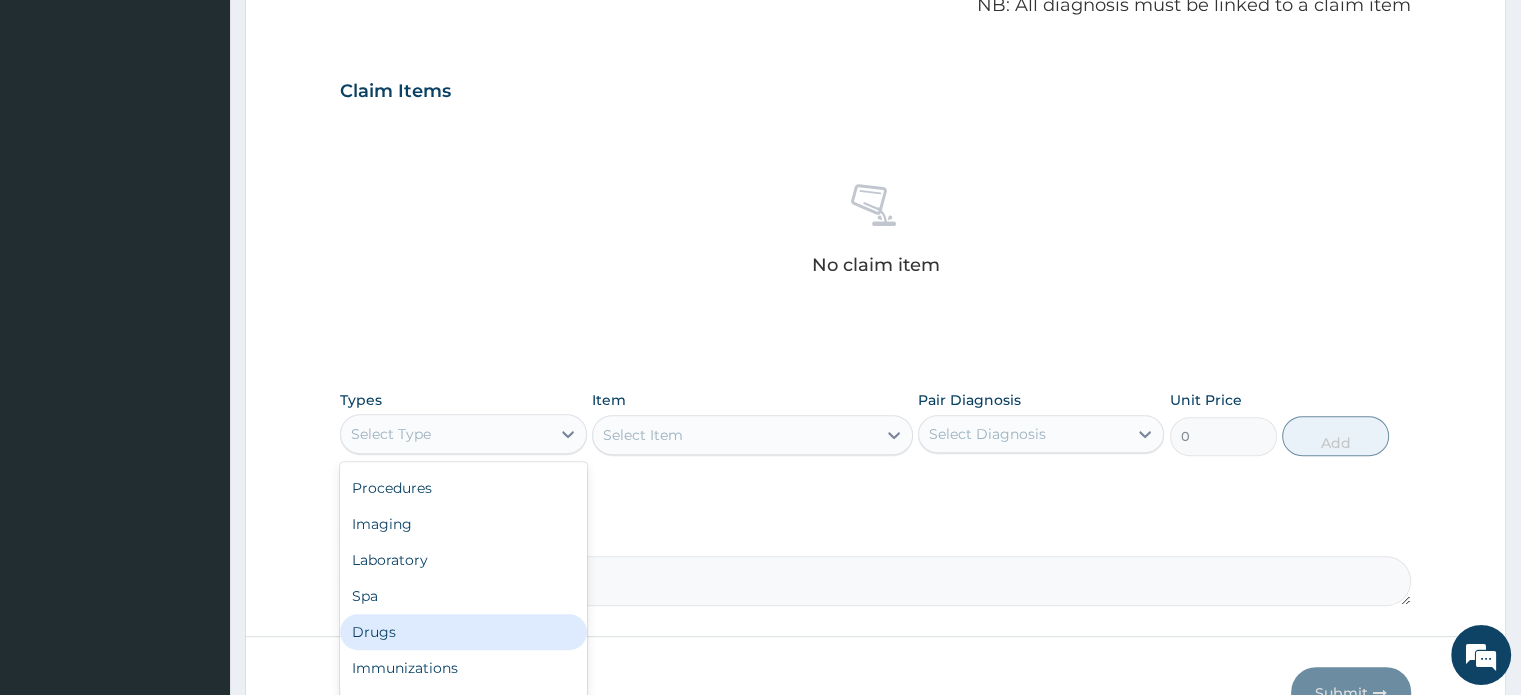 click on "Drugs" at bounding box center [463, 632] 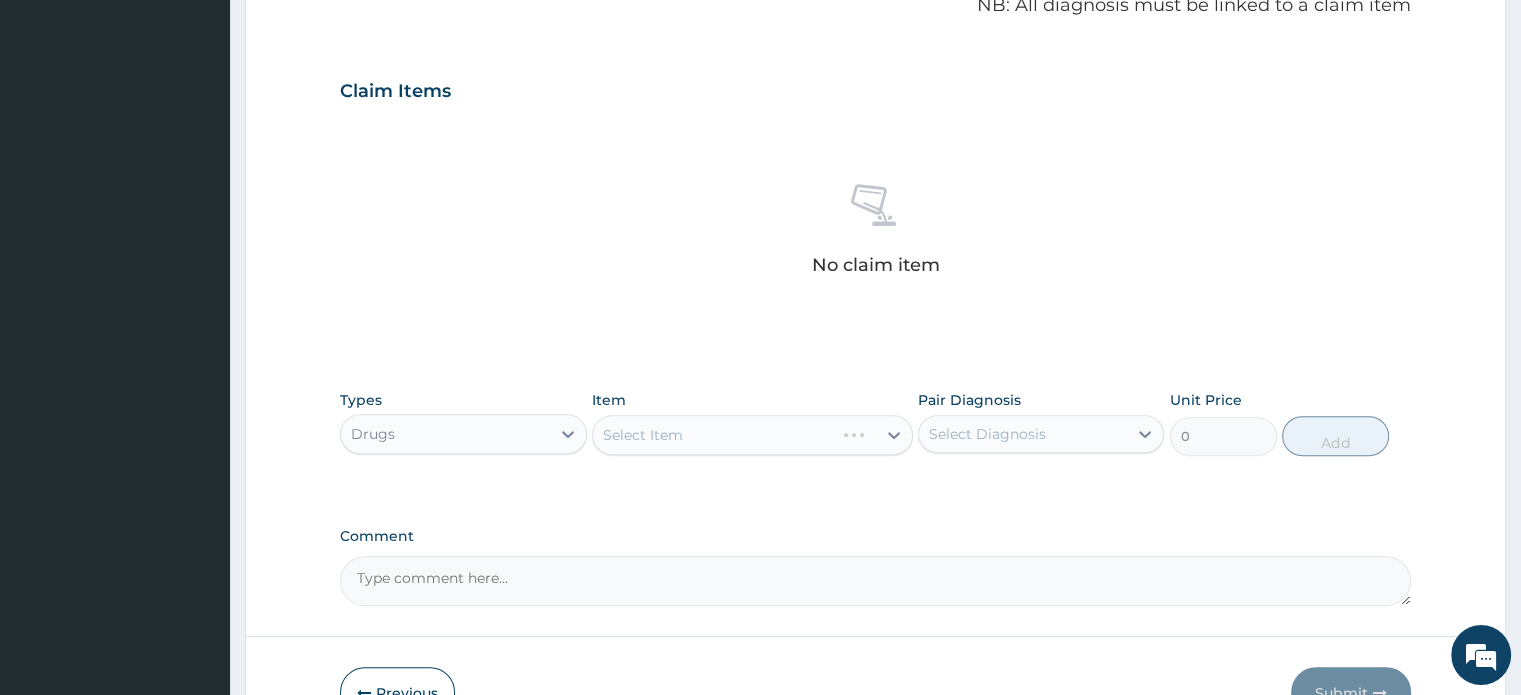 click on "Select Item" at bounding box center (752, 435) 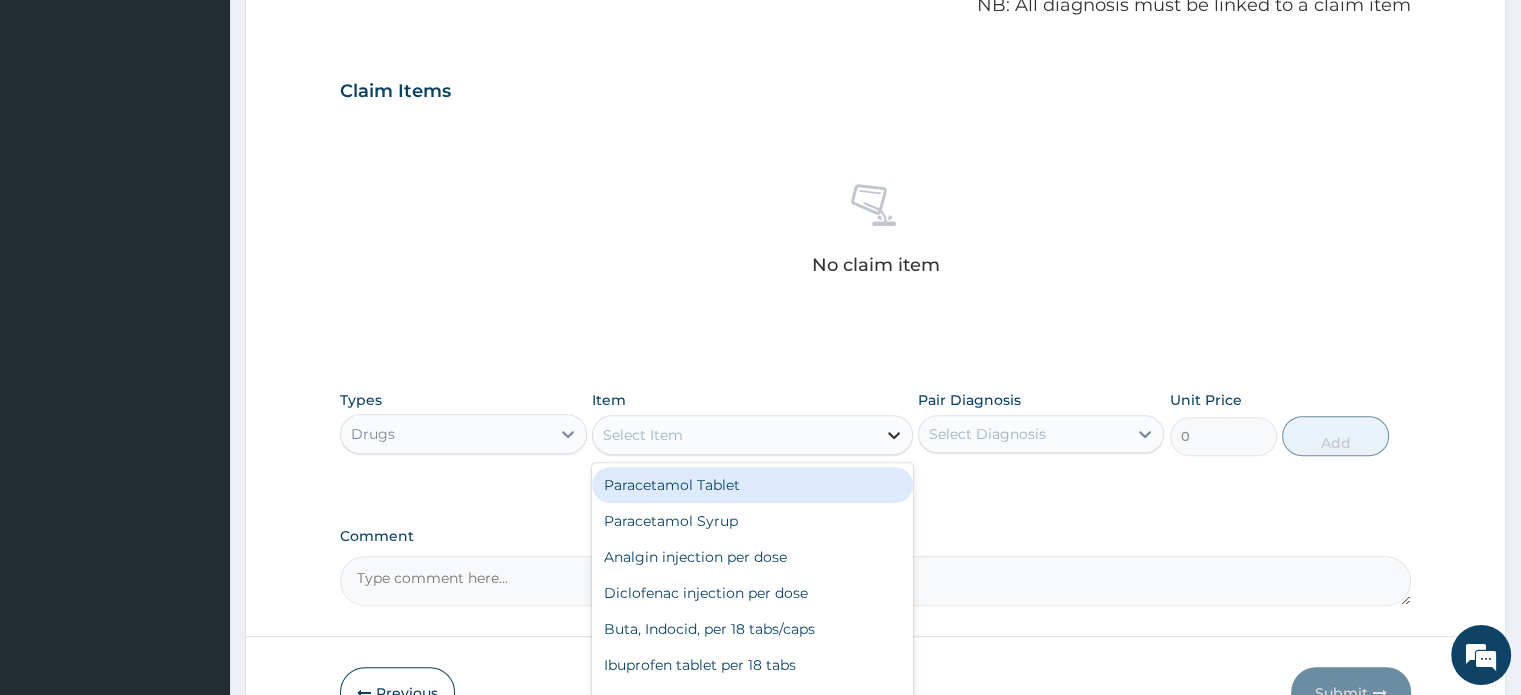 click 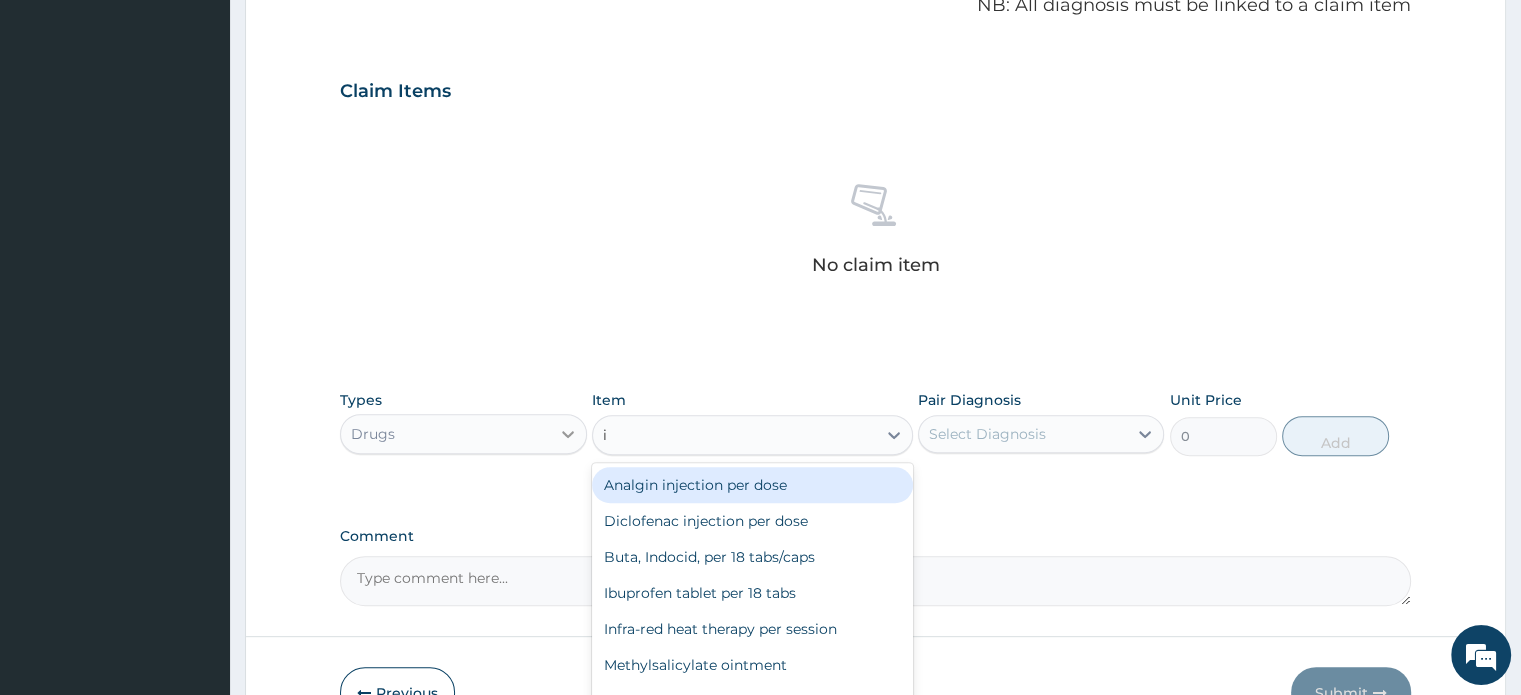 type on "i" 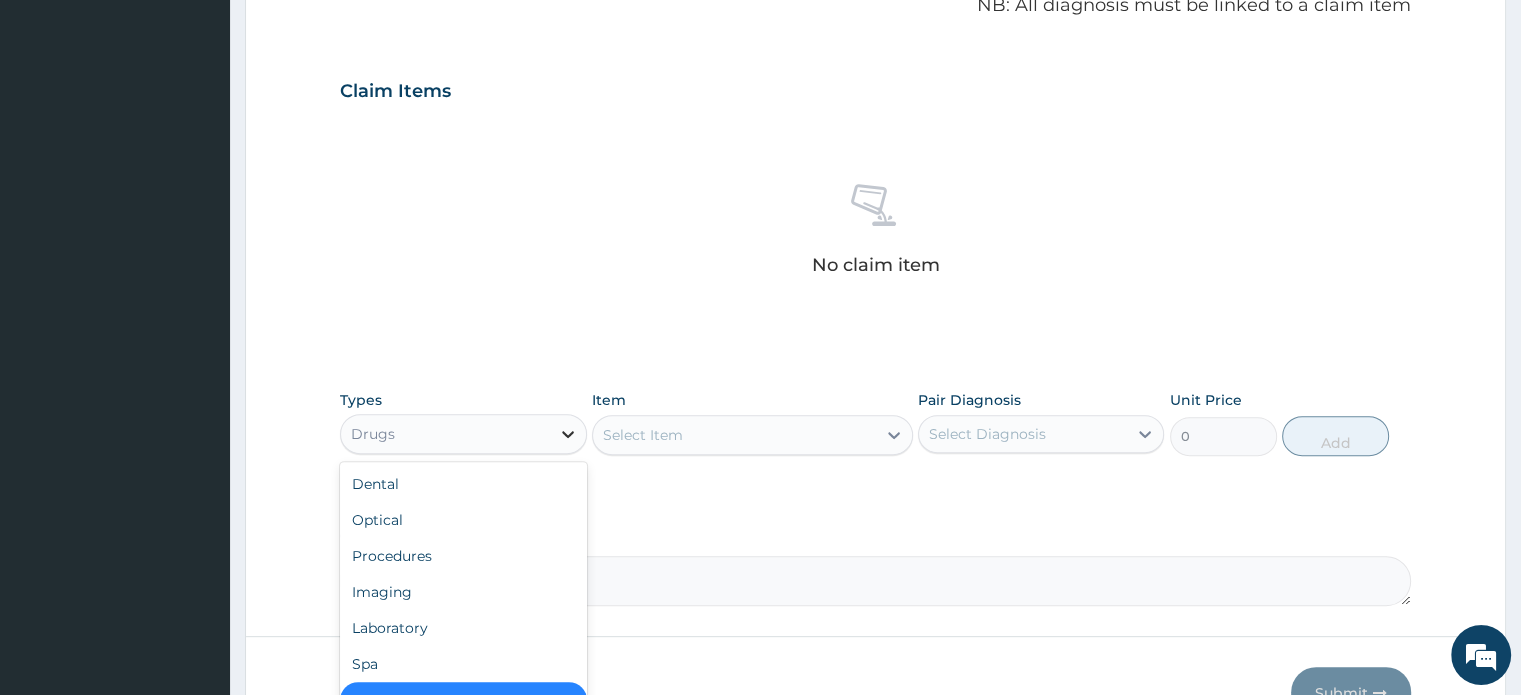 click 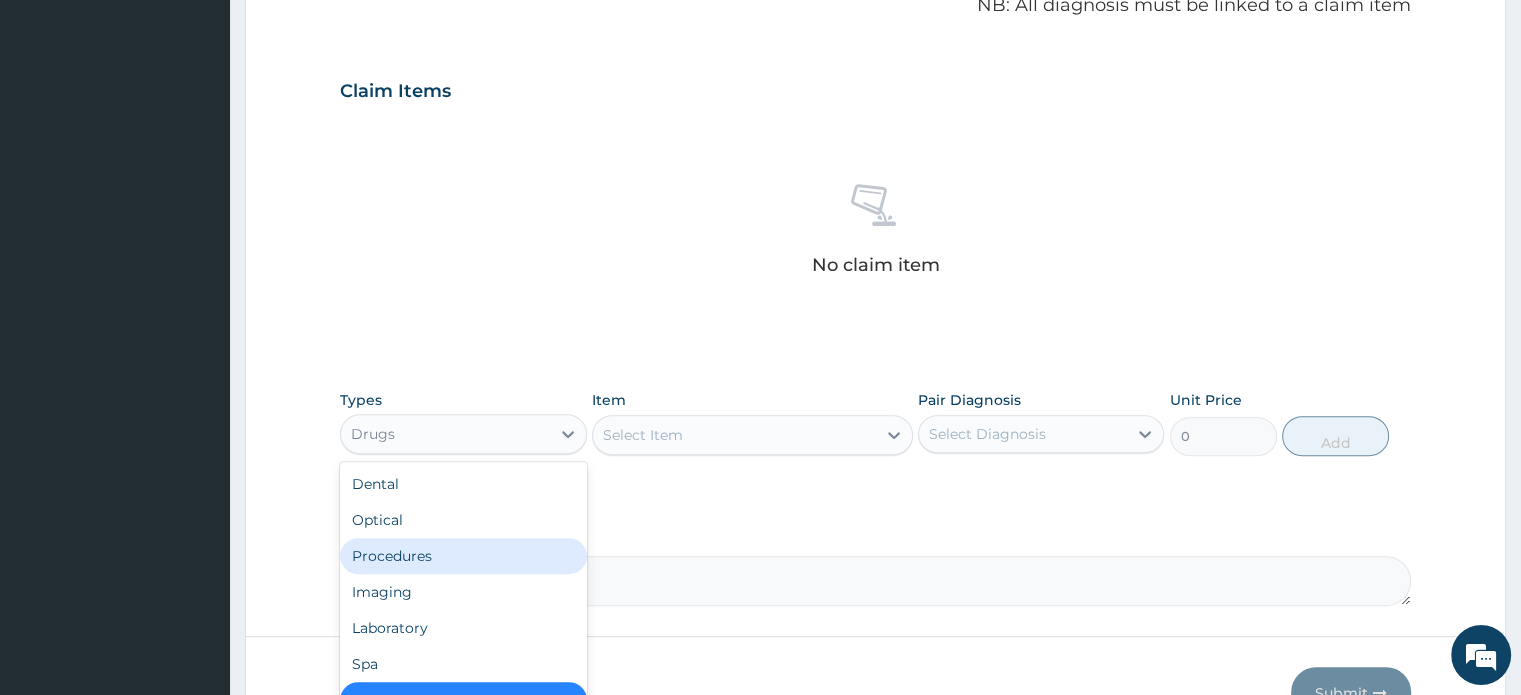 click on "Procedures" at bounding box center [463, 556] 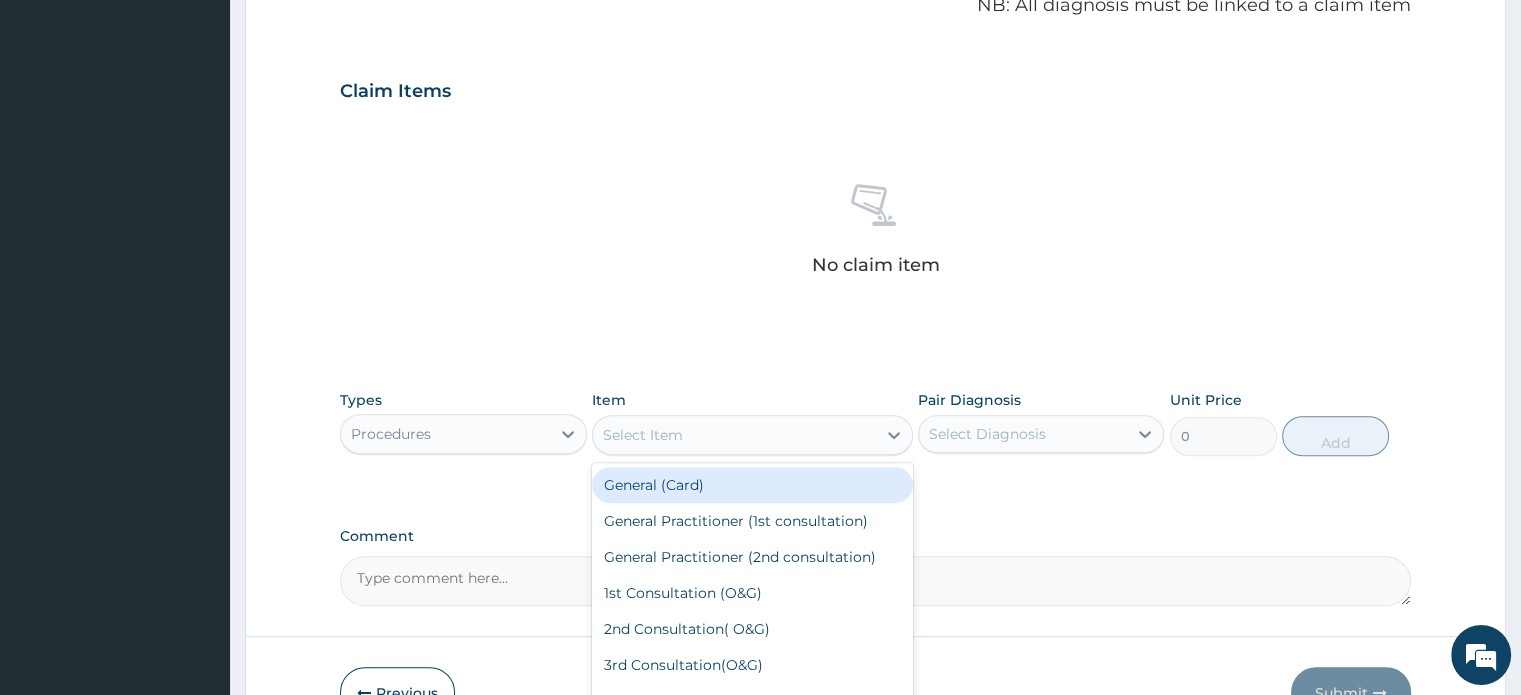 click on "Select Item" at bounding box center [752, 435] 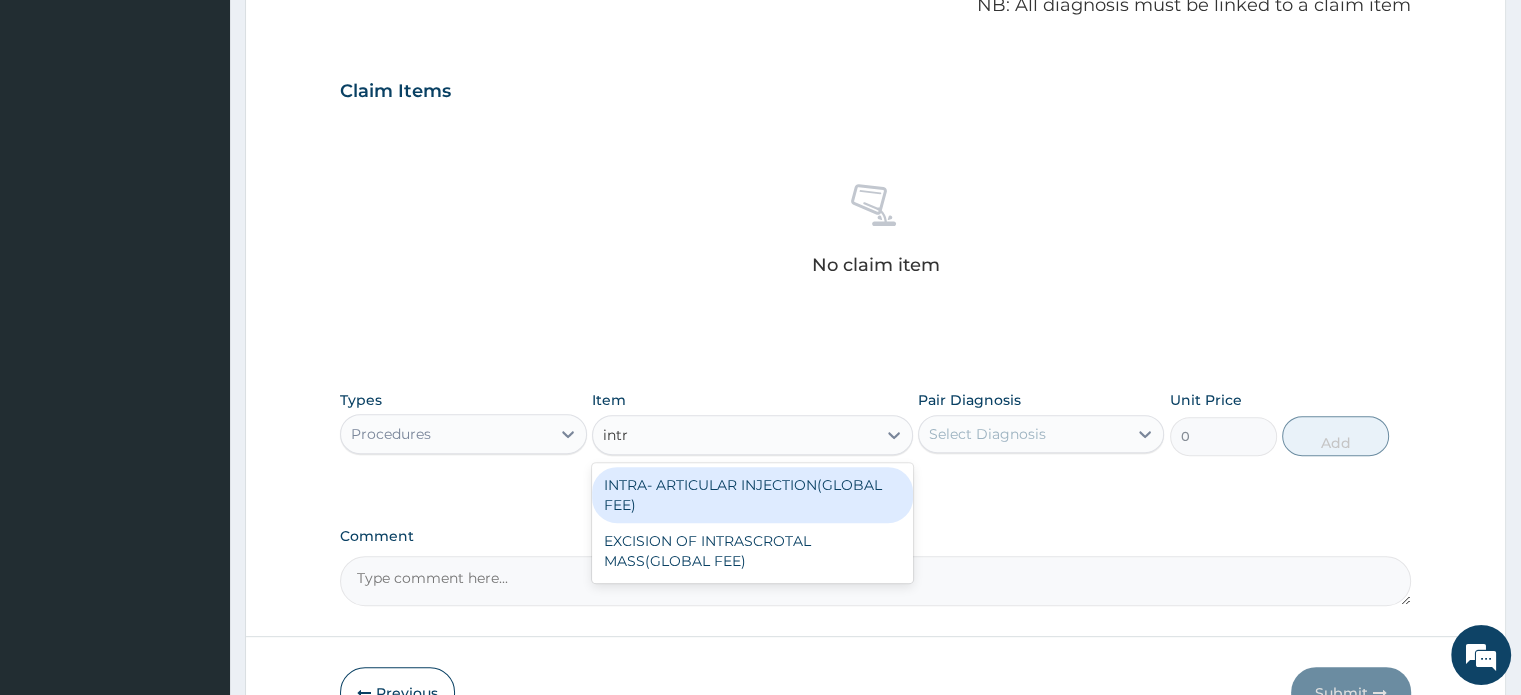 type on "intra" 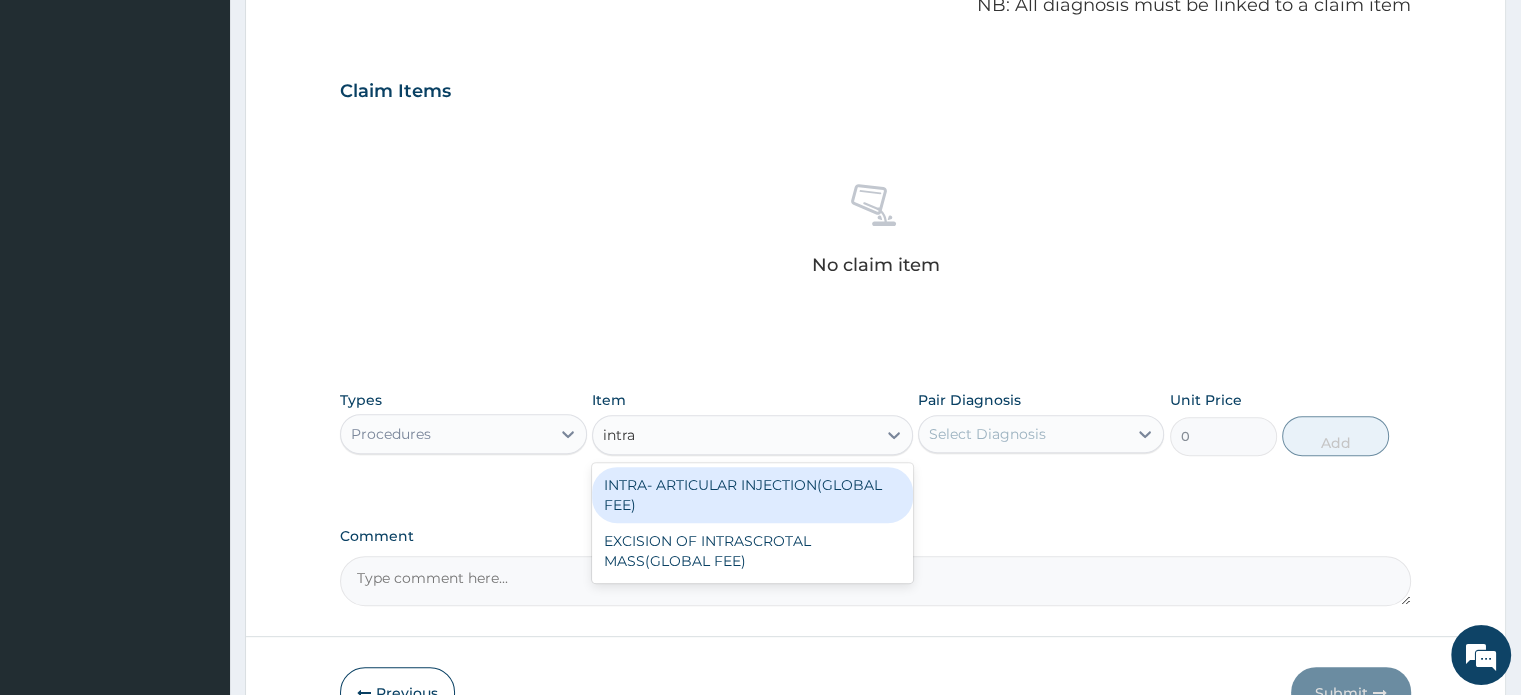 click on "INTRA- ARTICULAR INJECTION(GLOBAL FEE)" at bounding box center [752, 495] 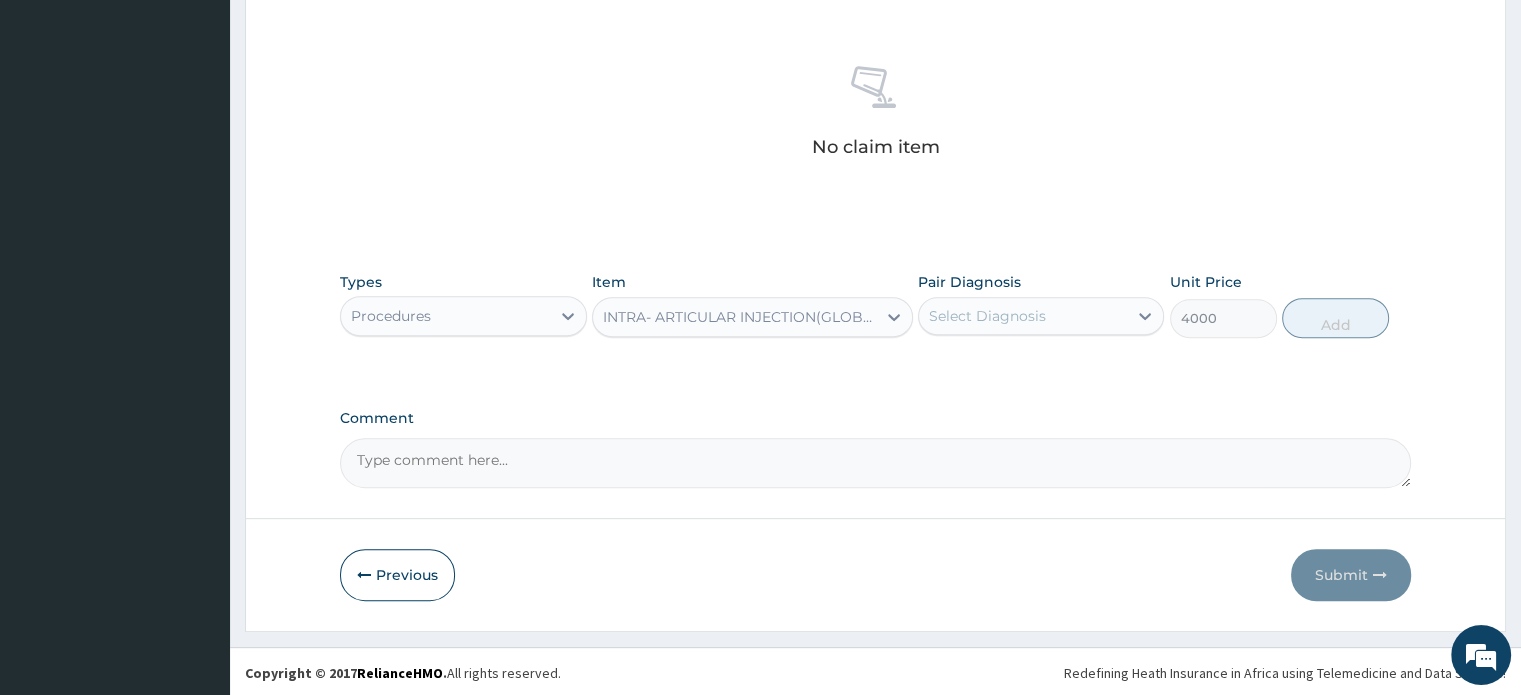 scroll, scrollTop: 744, scrollLeft: 0, axis: vertical 